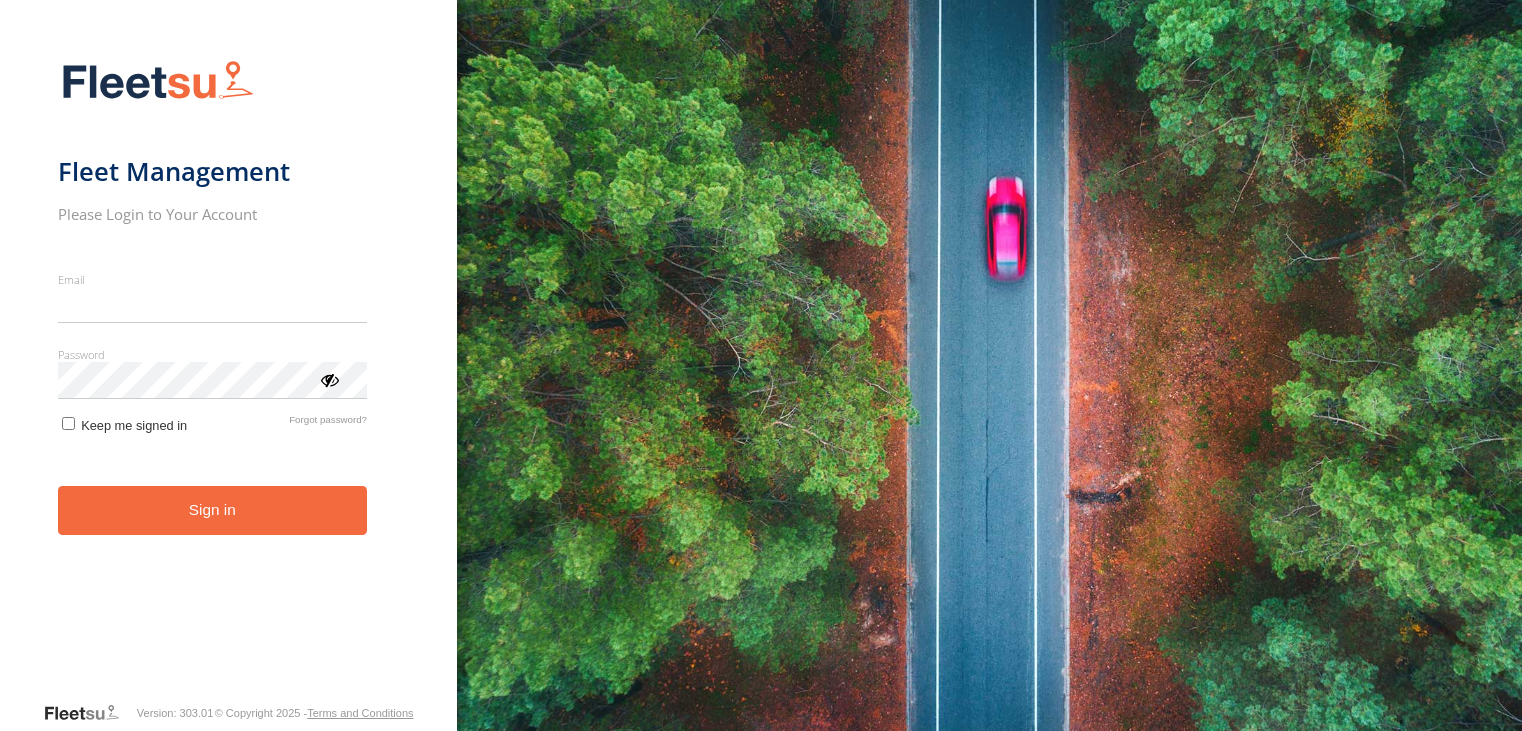 scroll, scrollTop: 0, scrollLeft: 0, axis: both 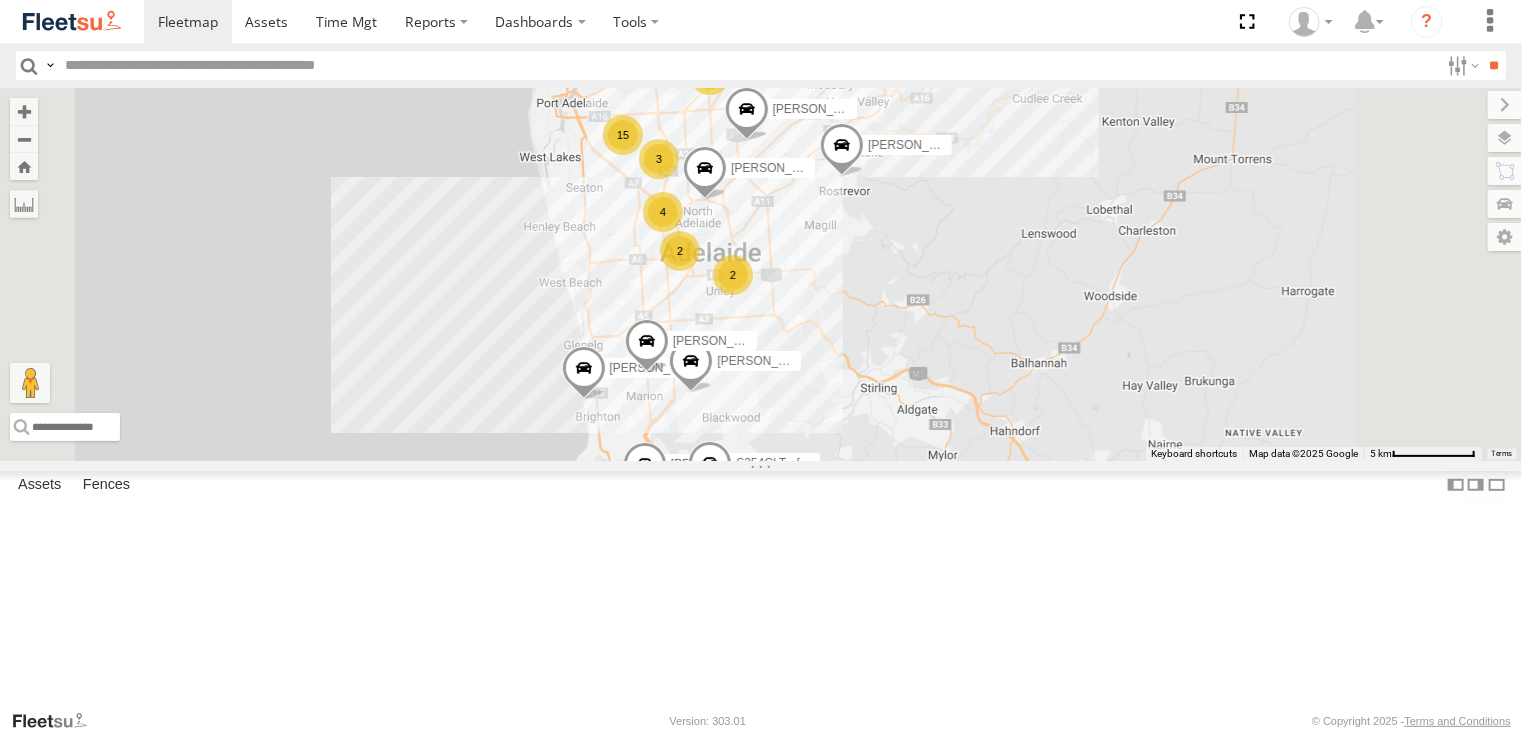 drag, startPoint x: 882, startPoint y: 370, endPoint x: 1006, endPoint y: 431, distance: 138.1919 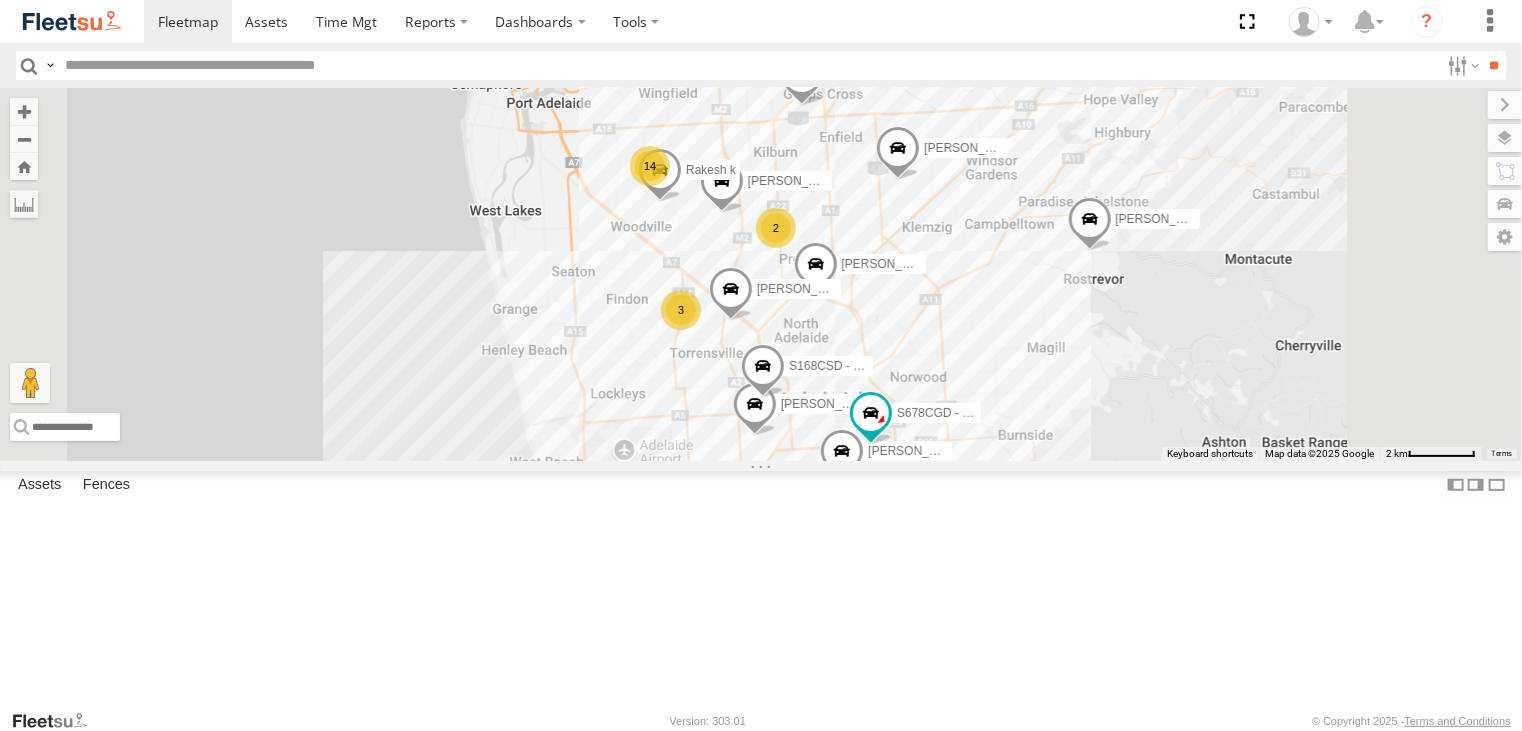 drag, startPoint x: 999, startPoint y: 388, endPoint x: 988, endPoint y: 520, distance: 132.45753 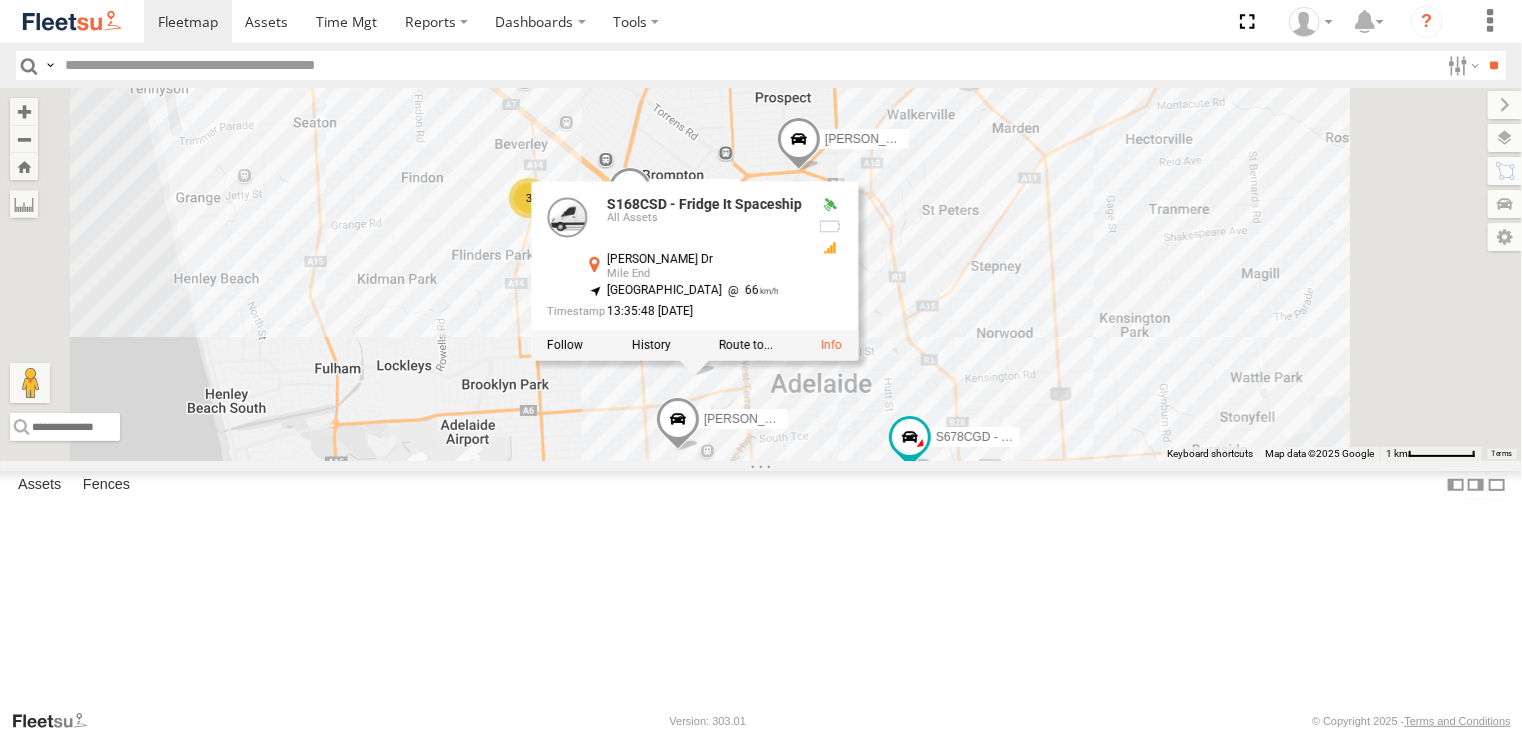 drag, startPoint x: 1238, startPoint y: 472, endPoint x: 1256, endPoint y: 379, distance: 94.72592 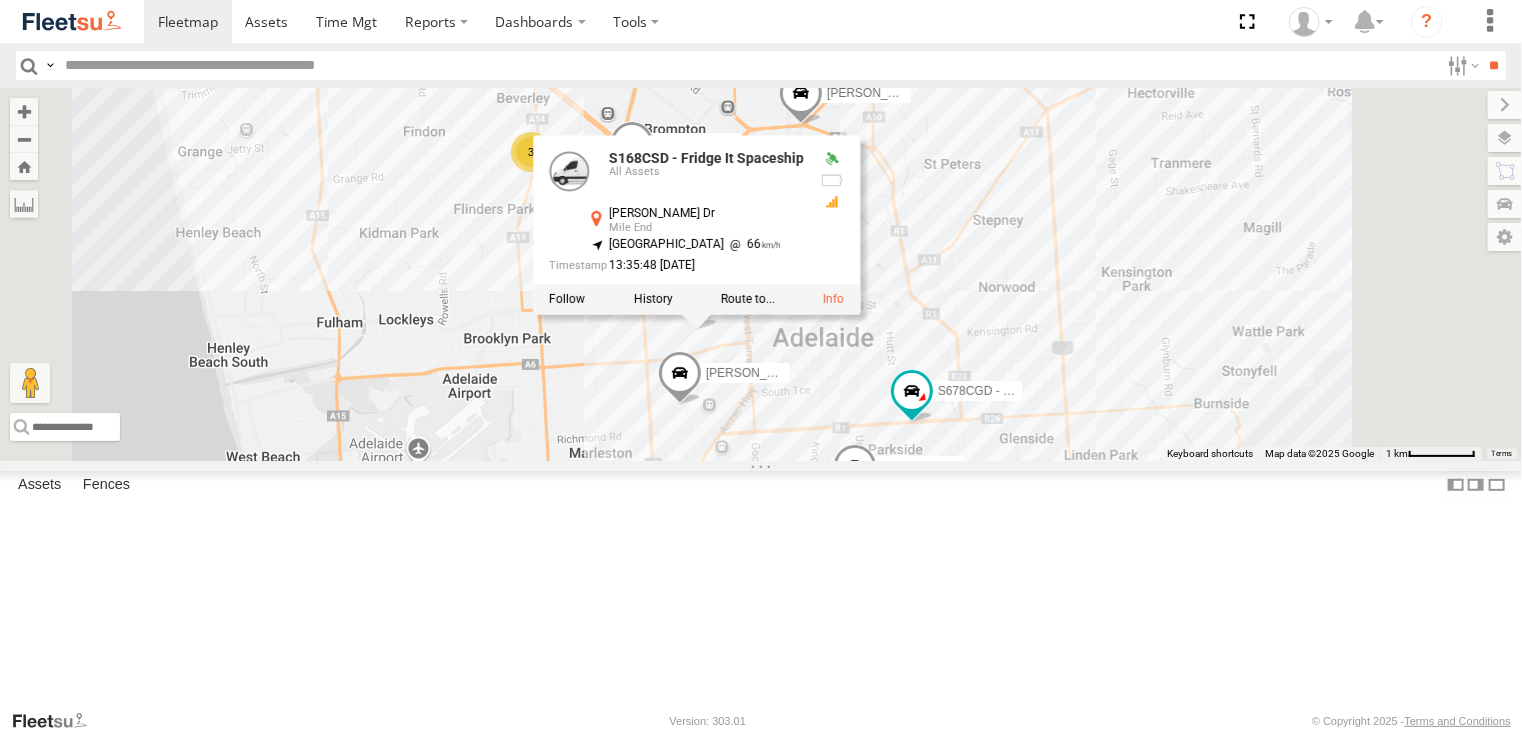 click on "Anitoj Singh Gurpreet Samra Dilpreet Singh Hardeep Singh Lewis Evangelou Paras Joshi Manav Shah S254CLT - Brian Corkhill SB26LM - (3P HINO) R7 Dharambir Singh Harpreet Singh Divanshu Munjal S168CSD - Fridge It Spaceship S678CGD - Fridge It Sprinter Navdeep Singh Domenic Lagana Simranjit Singh Rakesh k Dev Pratap Harpartap Singh S168CSD - Fridge It Spaceship All Assets James Congdon Dr Mile End -34.92741 ,  138.57891 South West 66 13:35:48 16/07/2025 14 2 3" at bounding box center [761, 274] 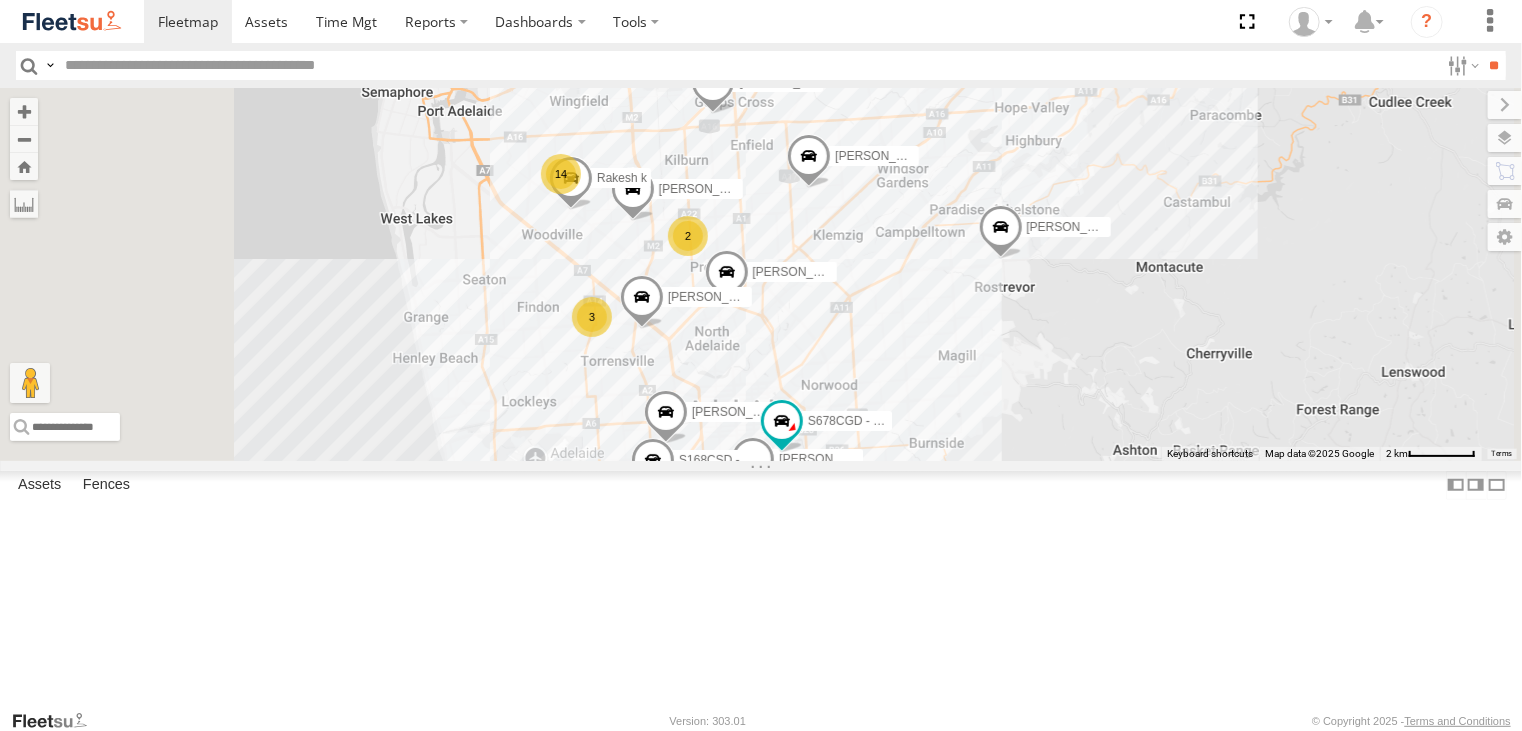 click on "S254CLT - Brian Corkhill
All Assets" at bounding box center (0, 0) 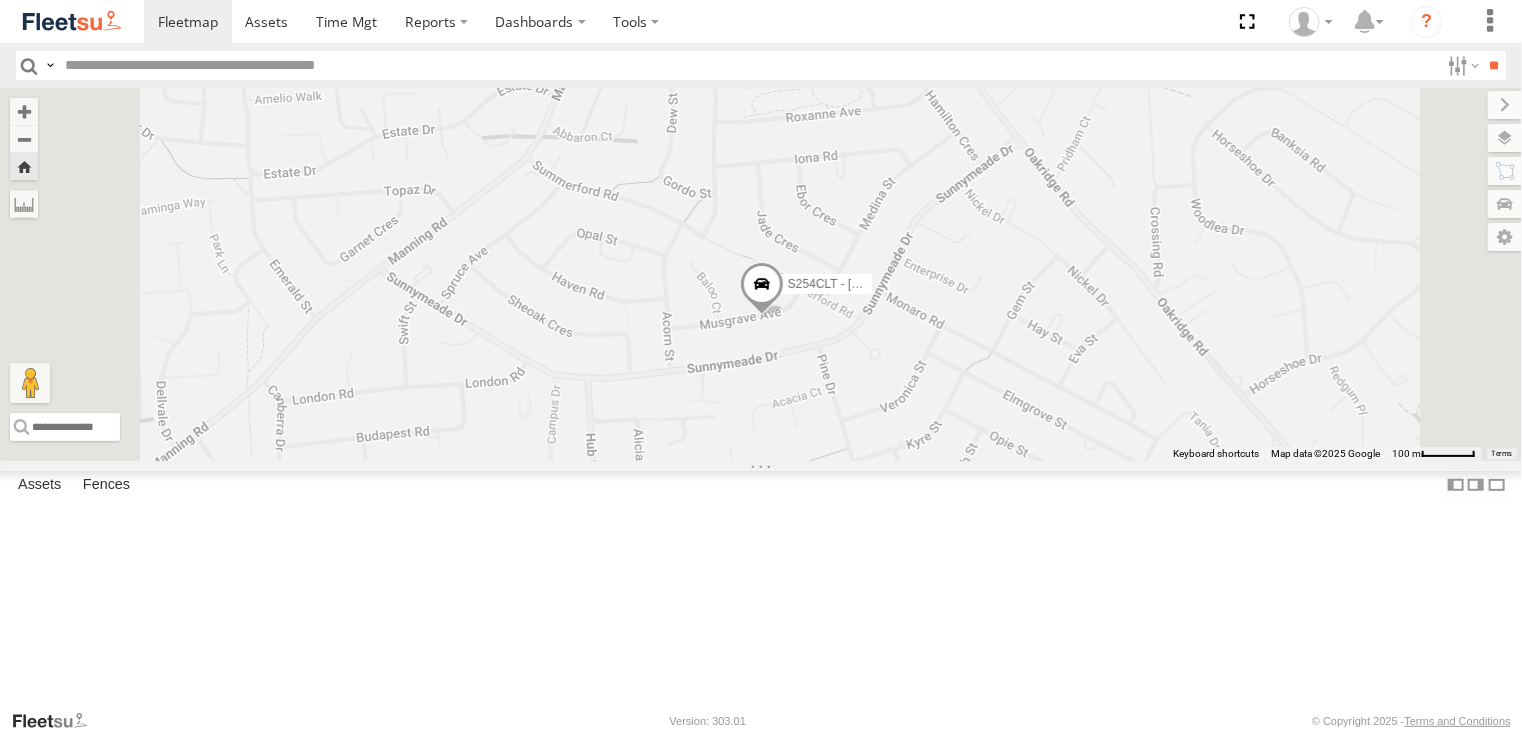 click on "S254CLT - [PERSON_NAME]" at bounding box center (761, 274) 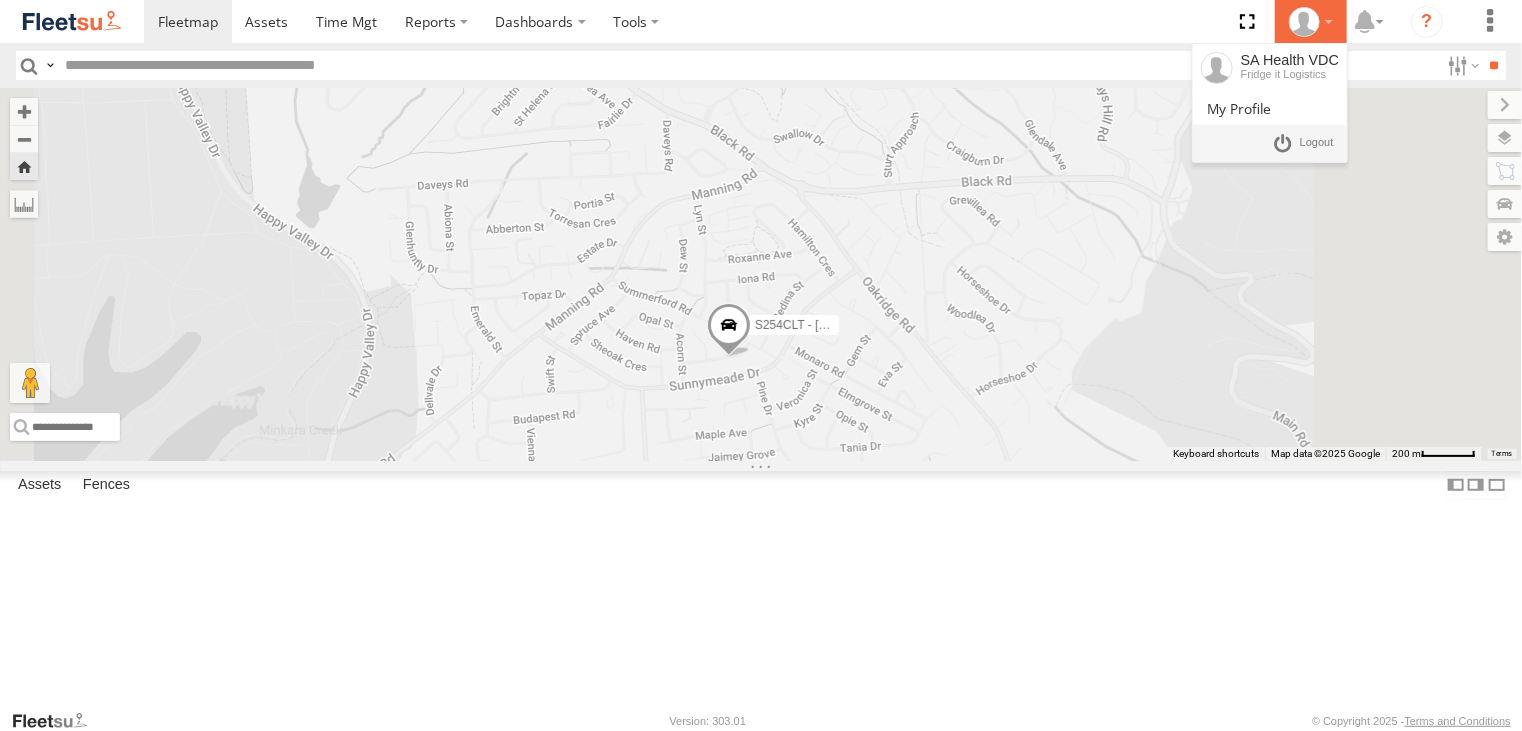 click at bounding box center [1311, 22] 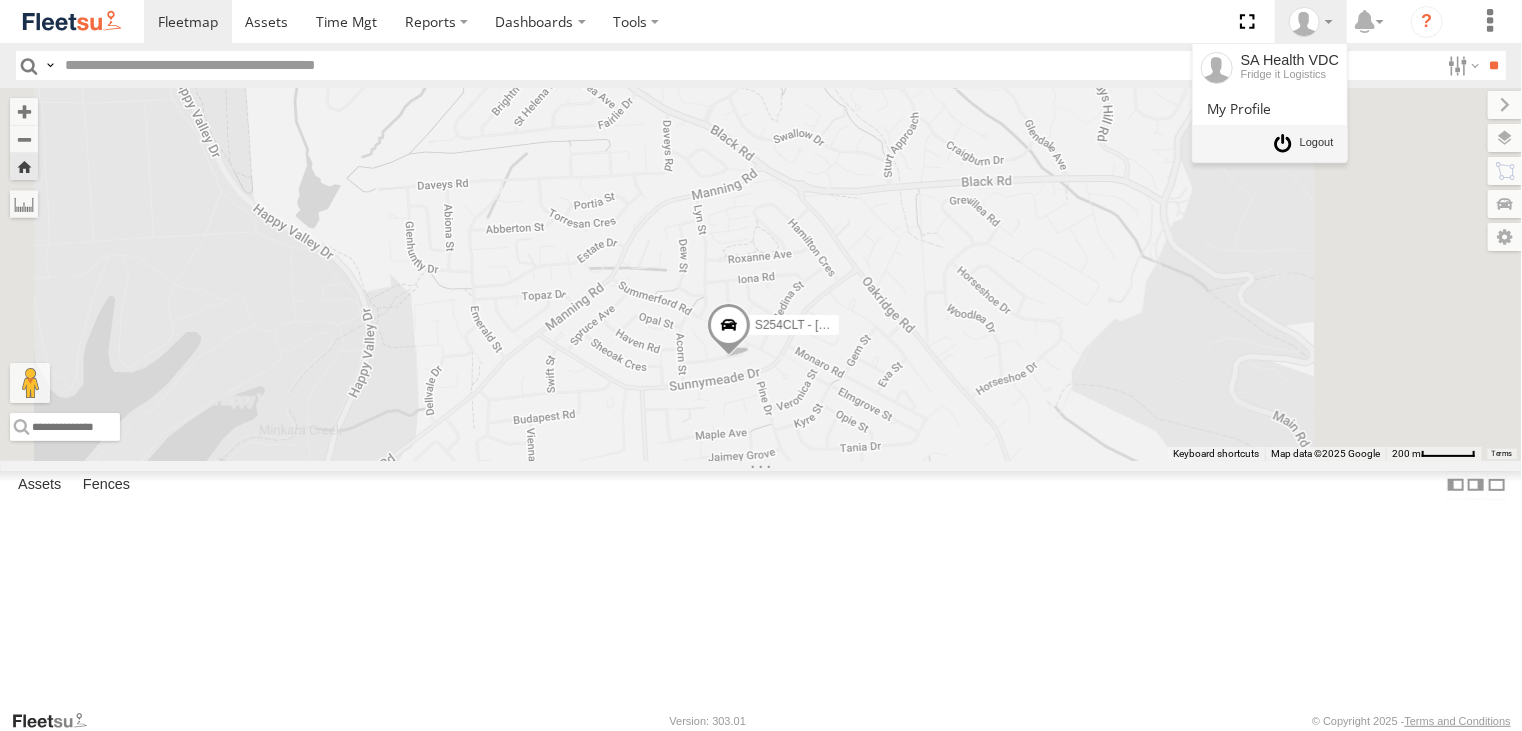 click at bounding box center (1317, 143) 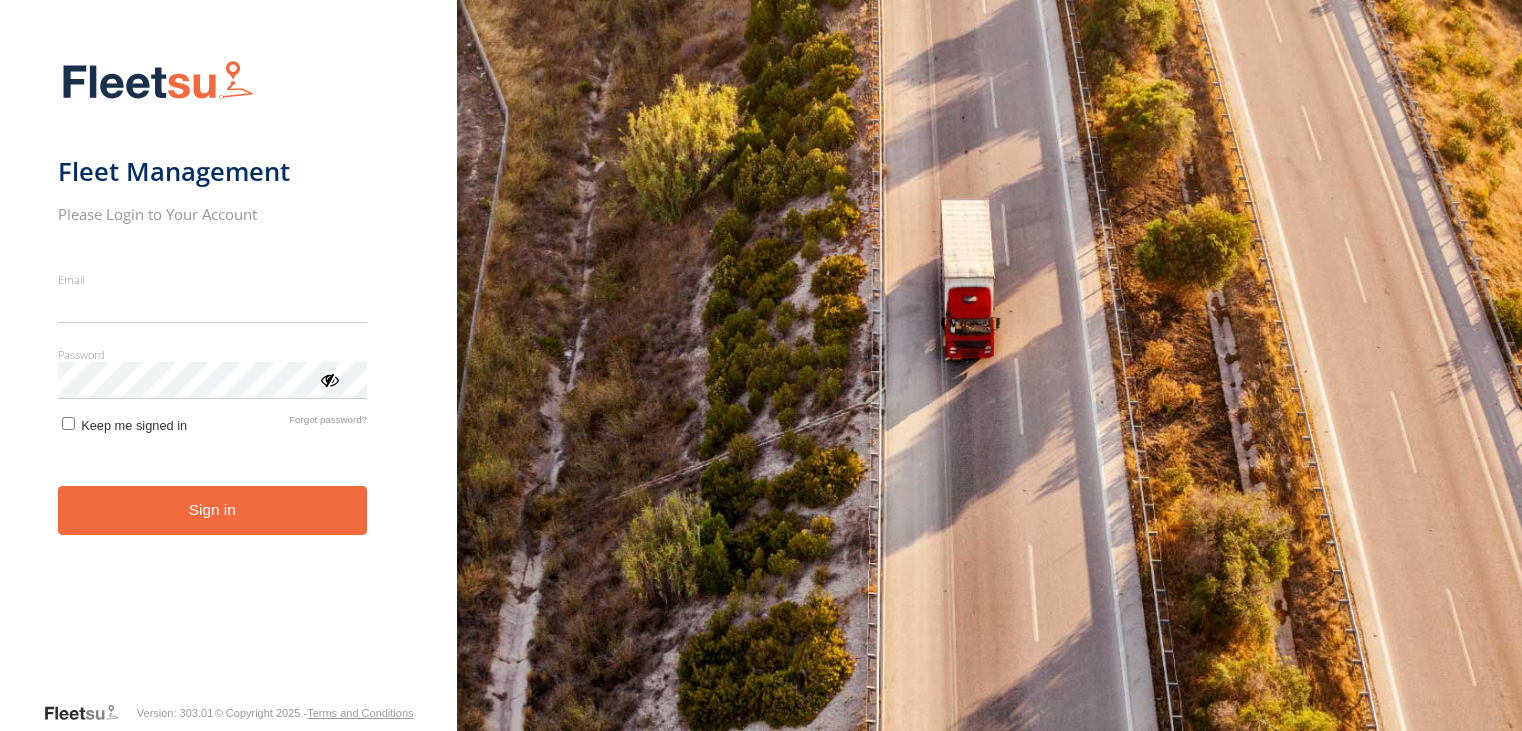 scroll, scrollTop: 0, scrollLeft: 0, axis: both 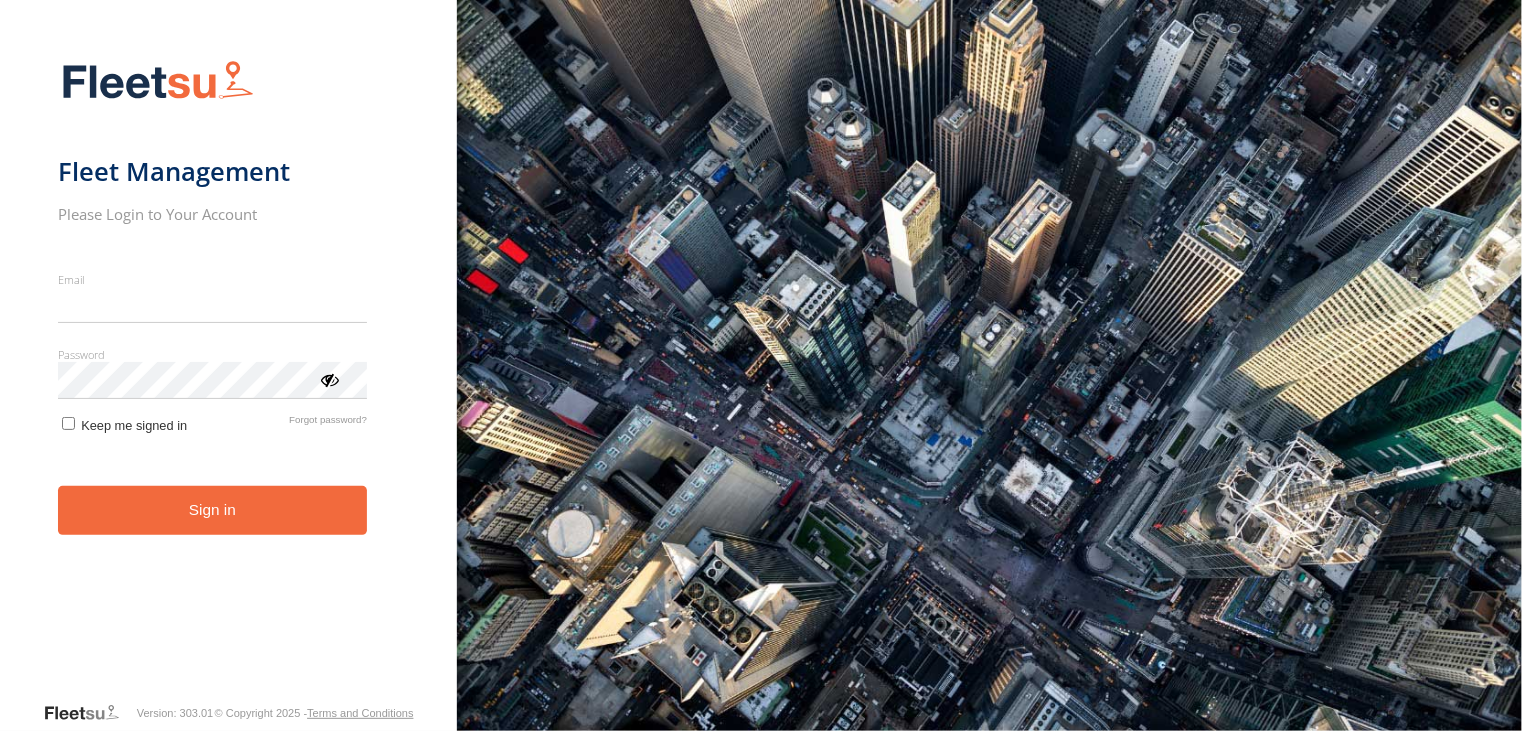 type on "**********" 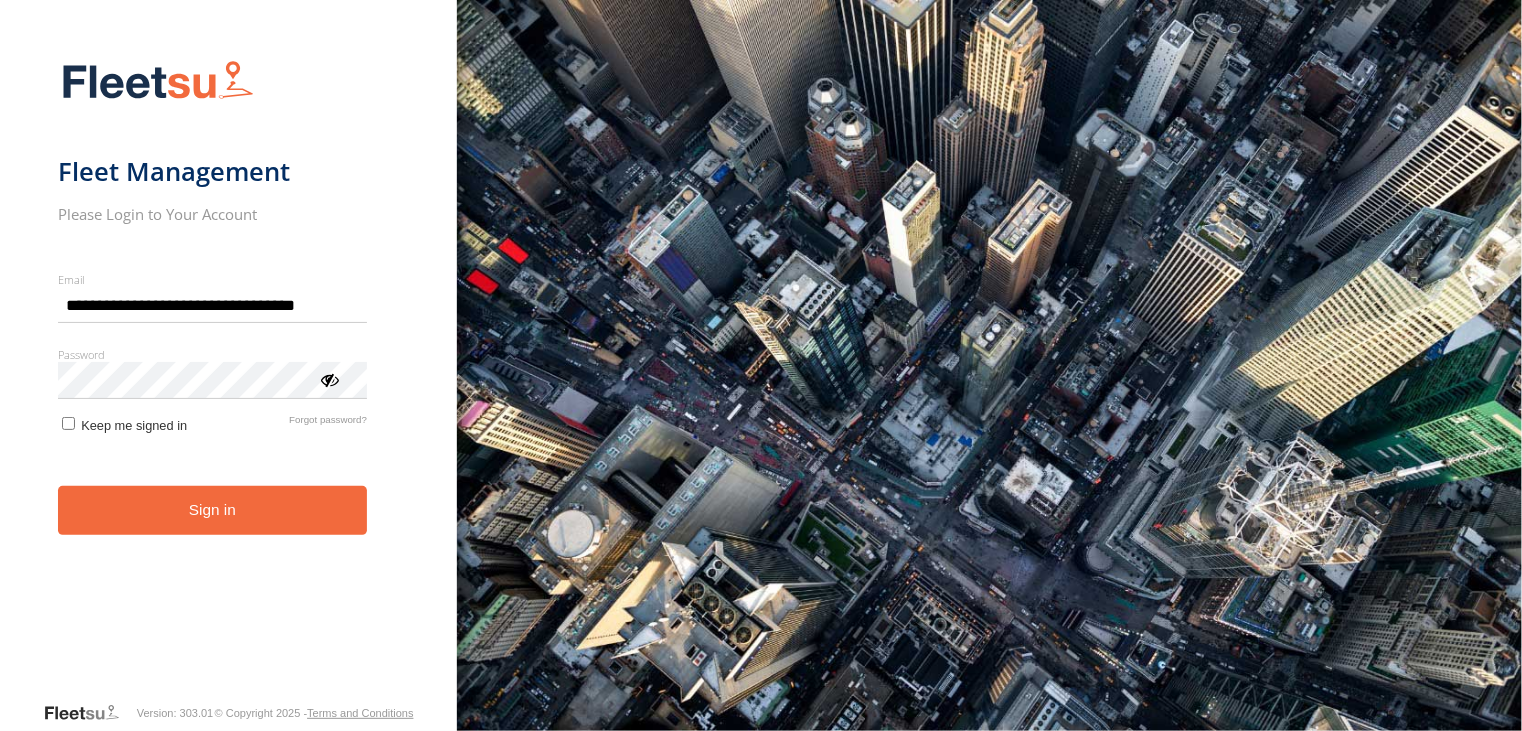 drag, startPoint x: 222, startPoint y: 525, endPoint x: 284, endPoint y: 518, distance: 62.39391 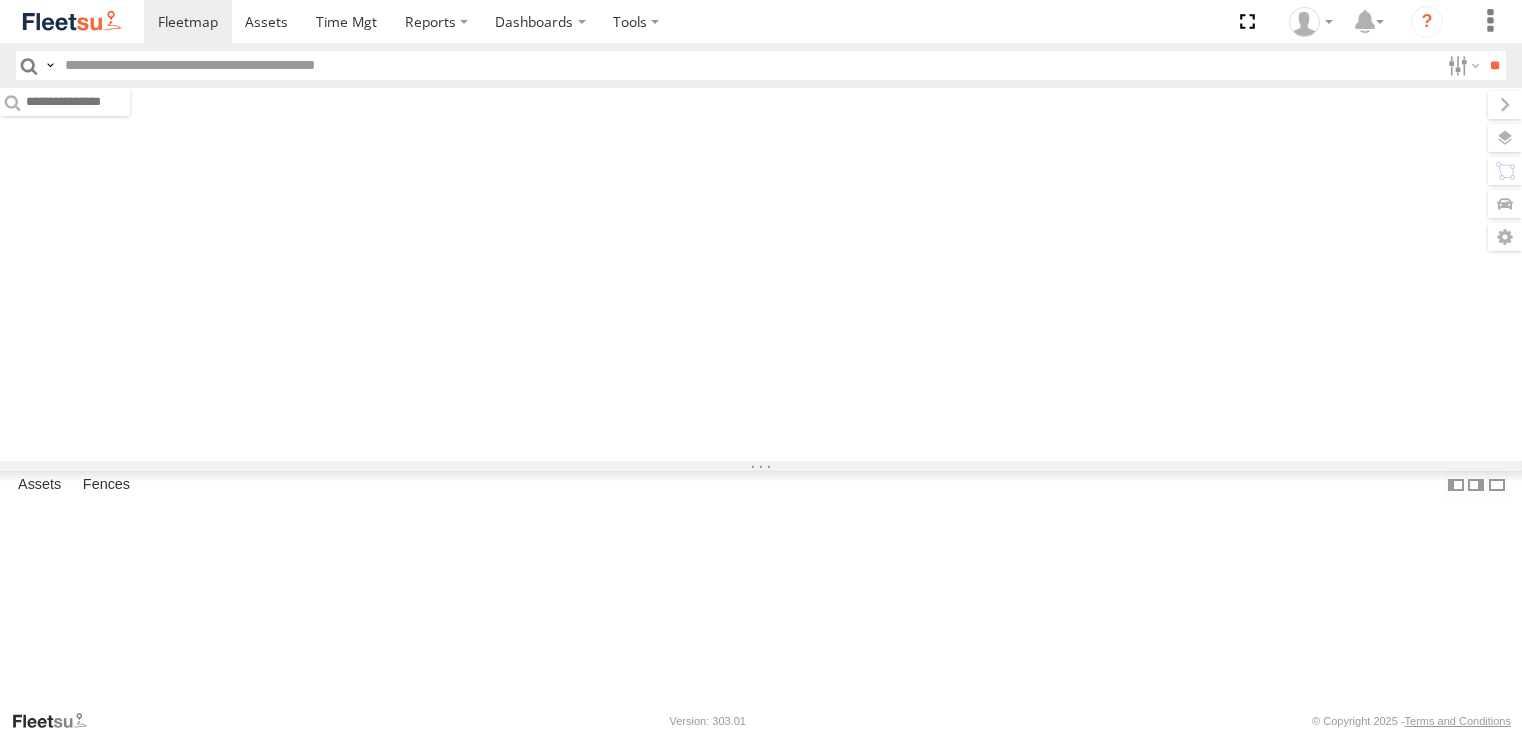 scroll, scrollTop: 0, scrollLeft: 0, axis: both 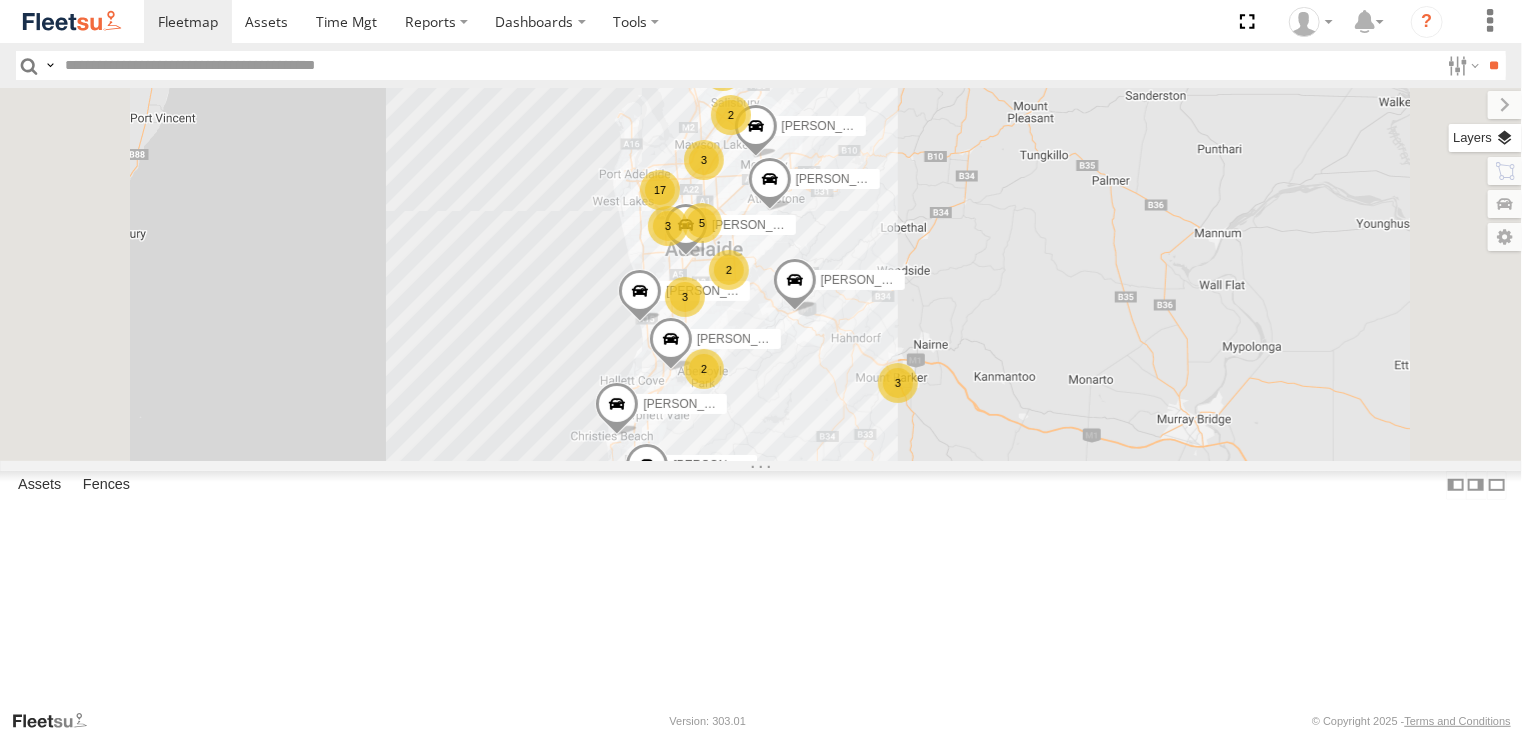 click at bounding box center [1485, 138] 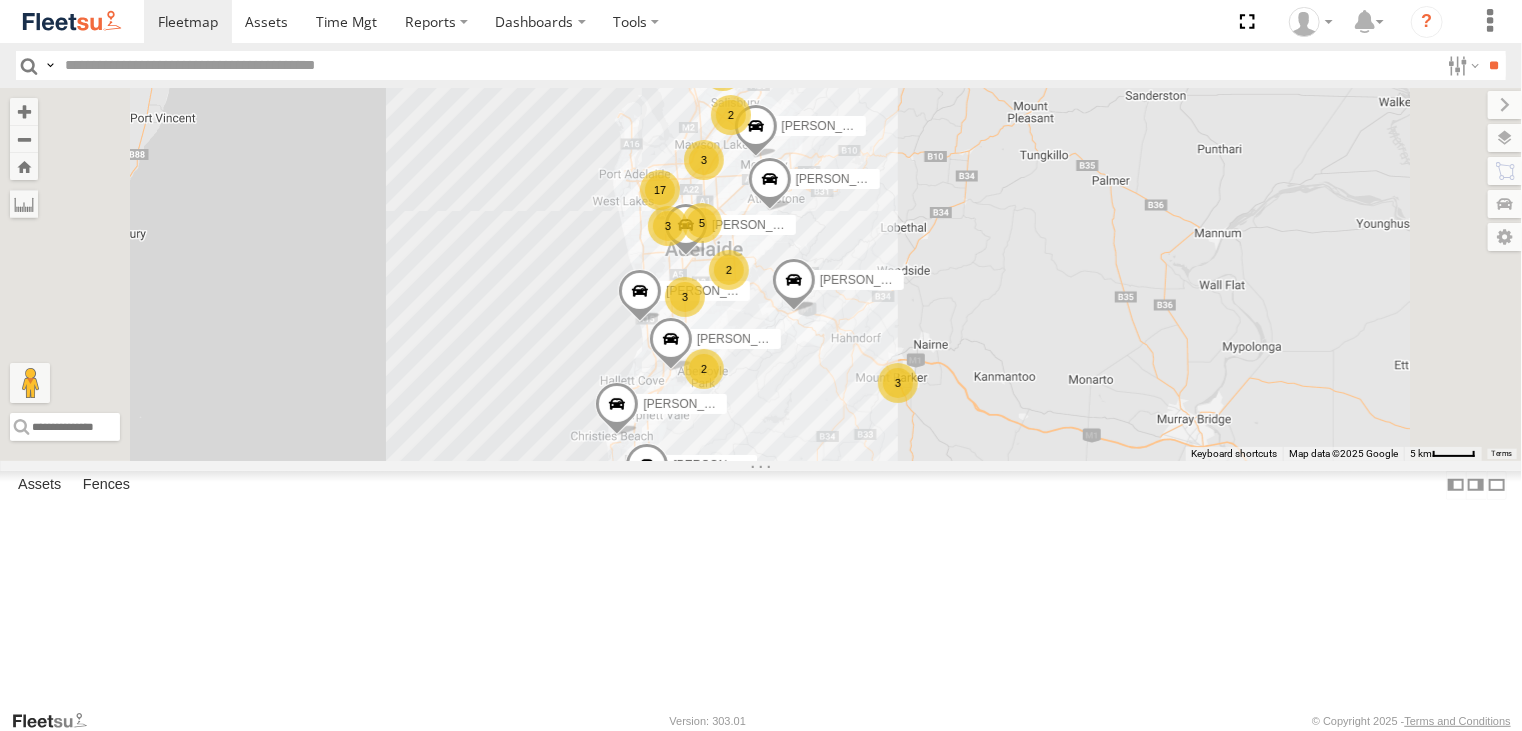 click on "Overlays" at bounding box center [0, 0] 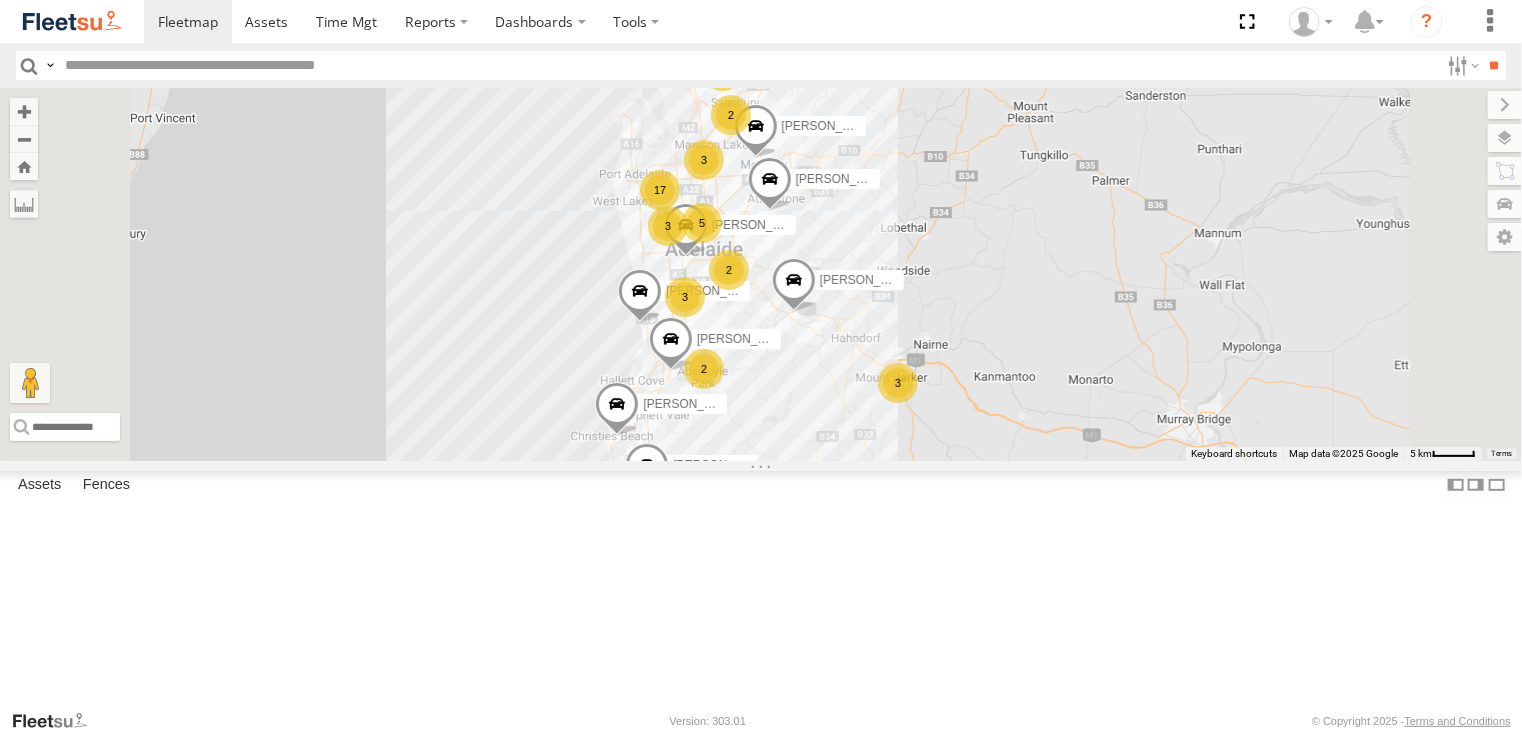 click on "Basemaps" at bounding box center (0, 0) 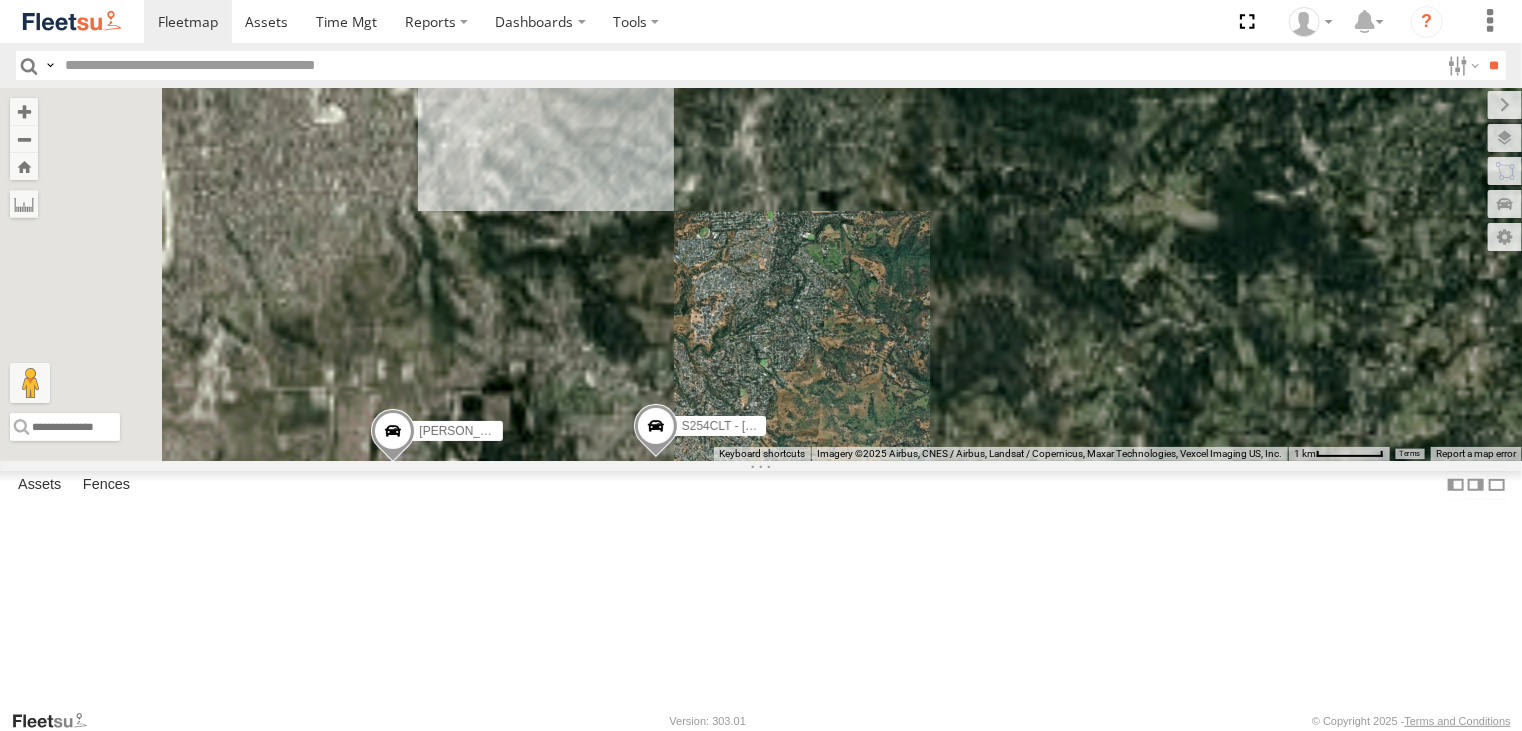 drag, startPoint x: 654, startPoint y: 470, endPoint x: 946, endPoint y: 436, distance: 293.97278 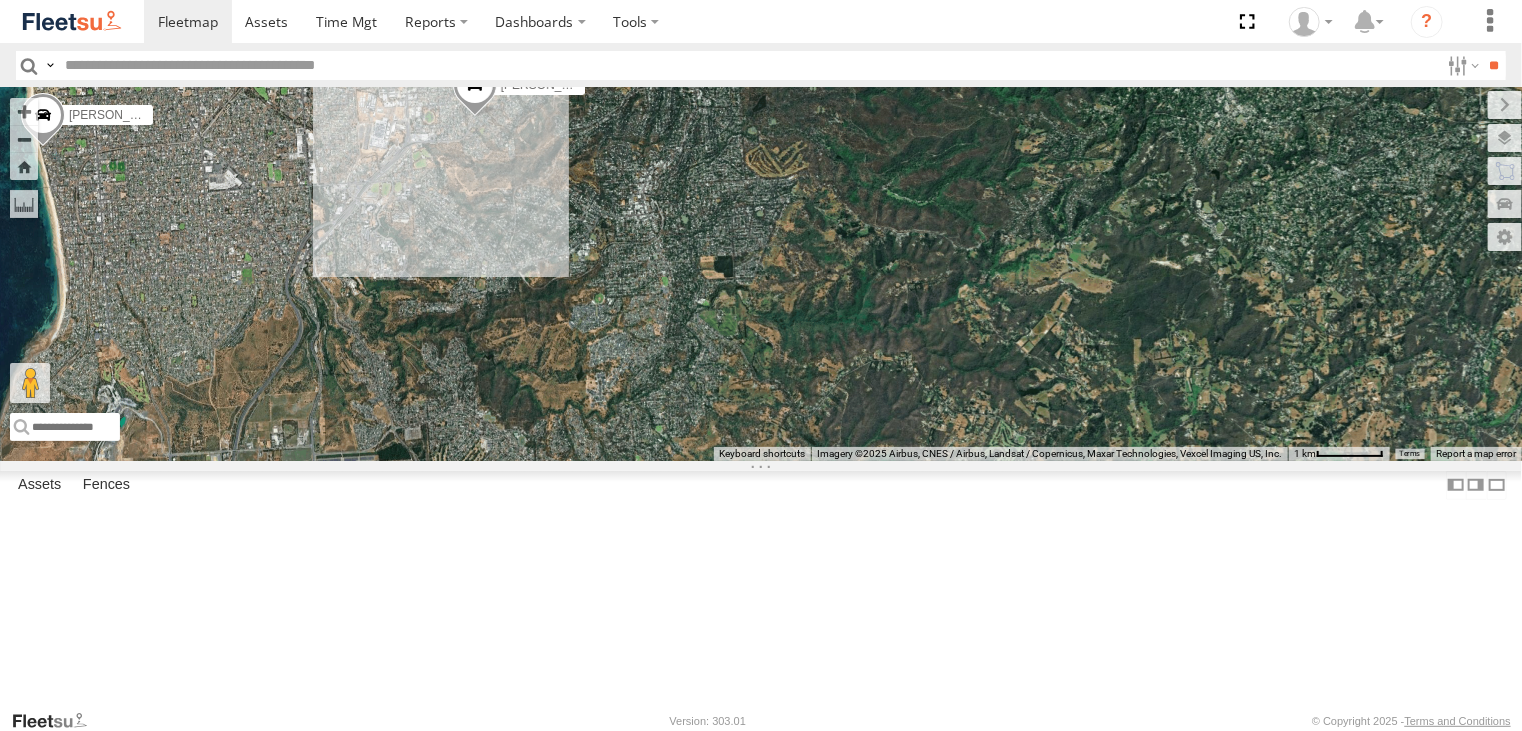 drag, startPoint x: 1055, startPoint y: 395, endPoint x: 812, endPoint y: 510, distance: 268.83823 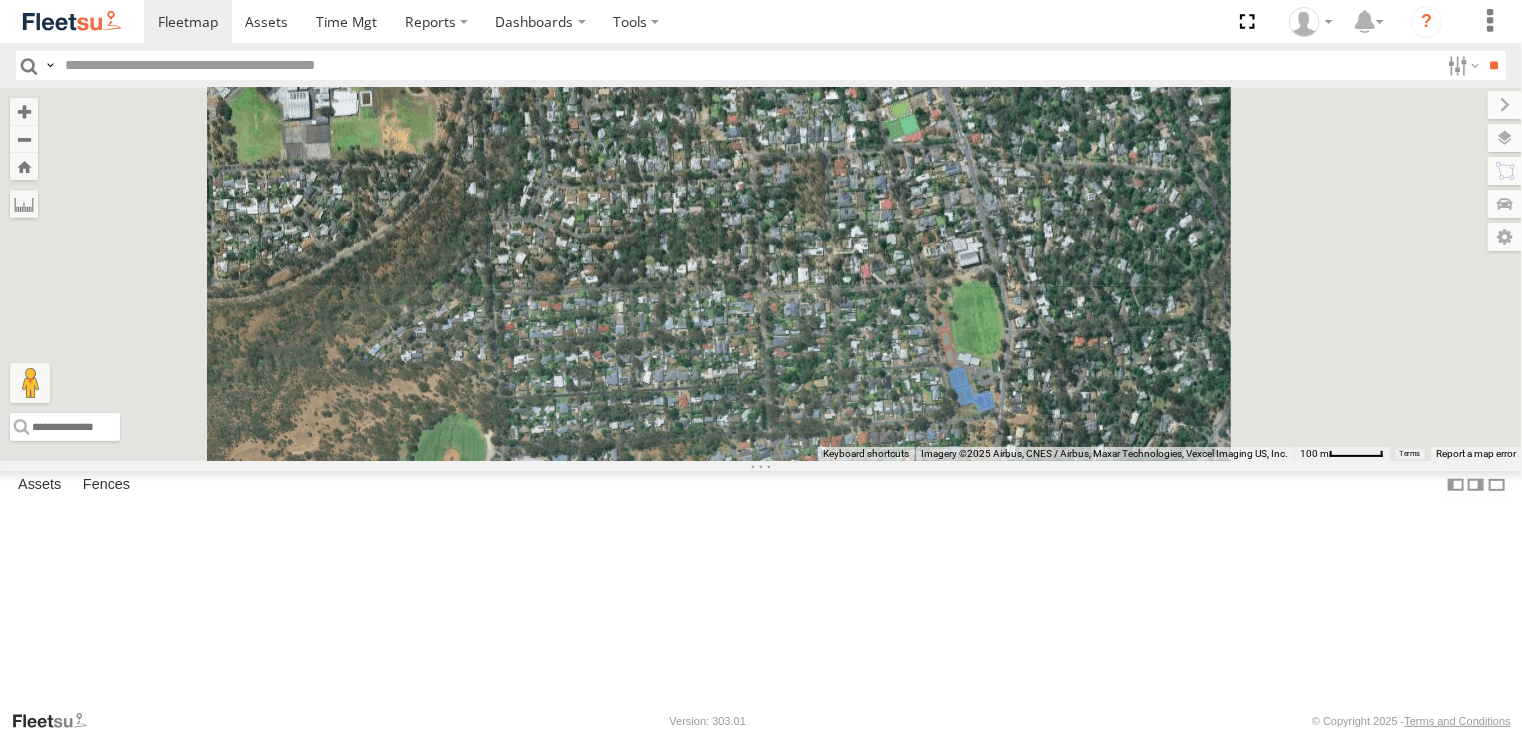 drag, startPoint x: 892, startPoint y: 435, endPoint x: 753, endPoint y: 586, distance: 205.23645 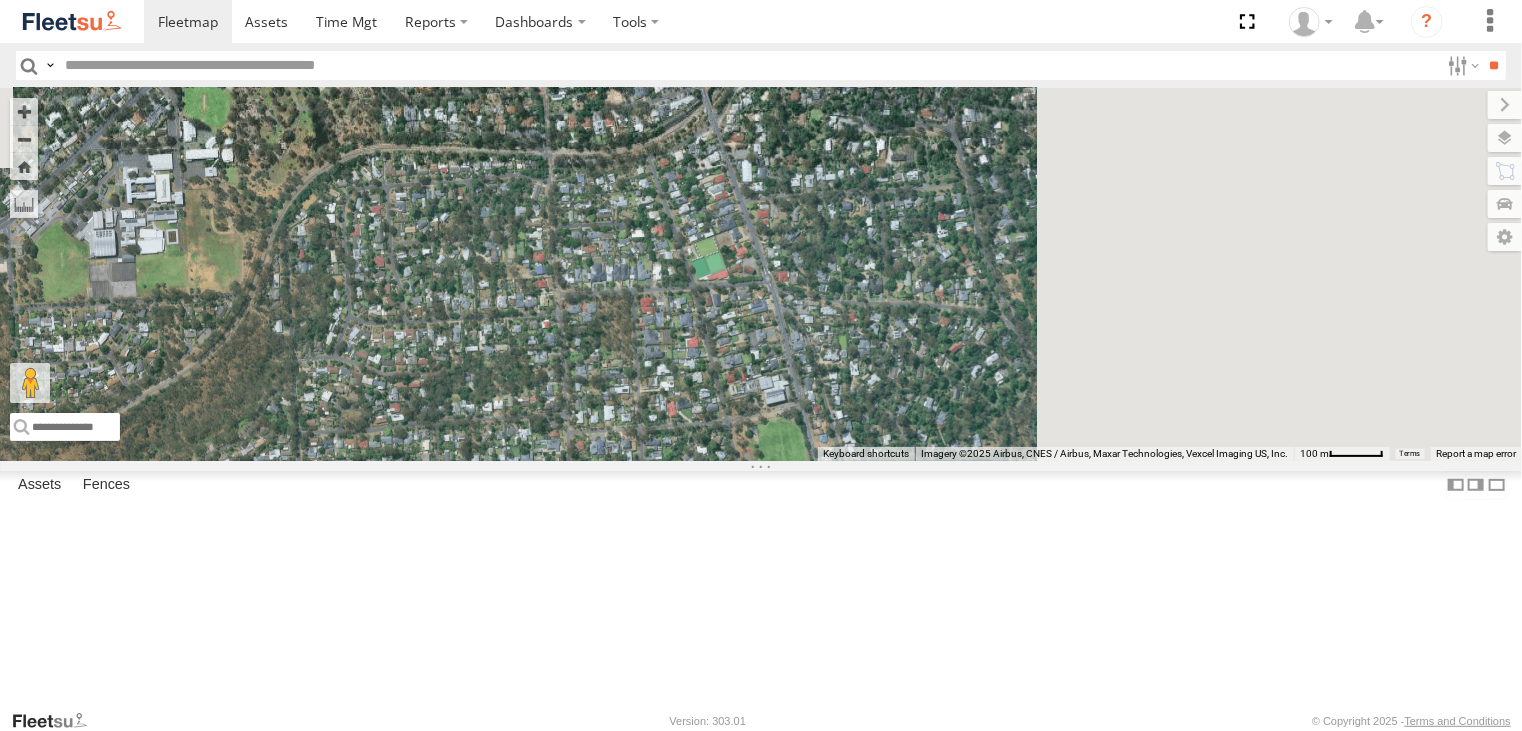 drag, startPoint x: 944, startPoint y: 385, endPoint x: 724, endPoint y: 529, distance: 262.93726 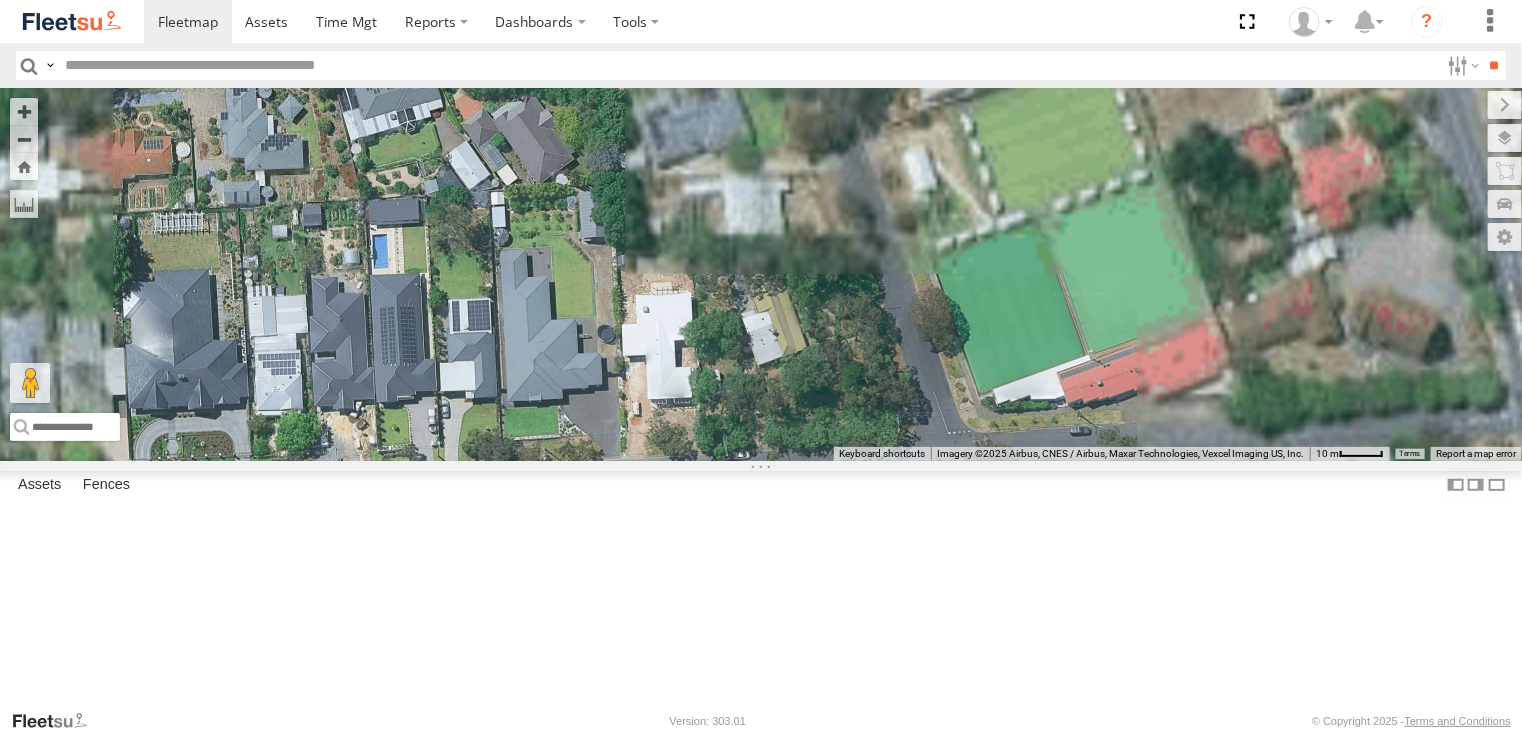 drag, startPoint x: 913, startPoint y: 359, endPoint x: 838, endPoint y: 576, distance: 229.59529 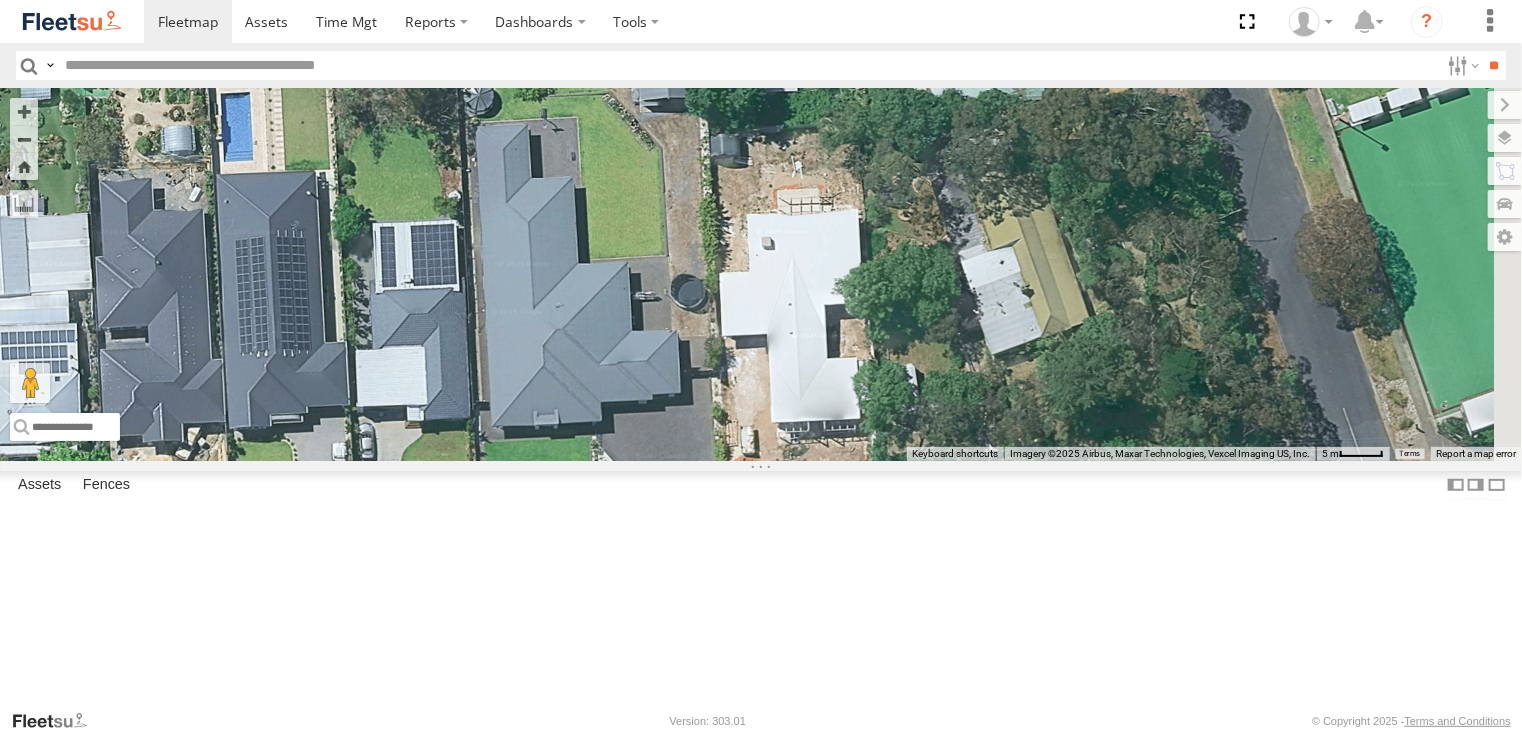 drag, startPoint x: 814, startPoint y: 272, endPoint x: 870, endPoint y: 308, distance: 66.573265 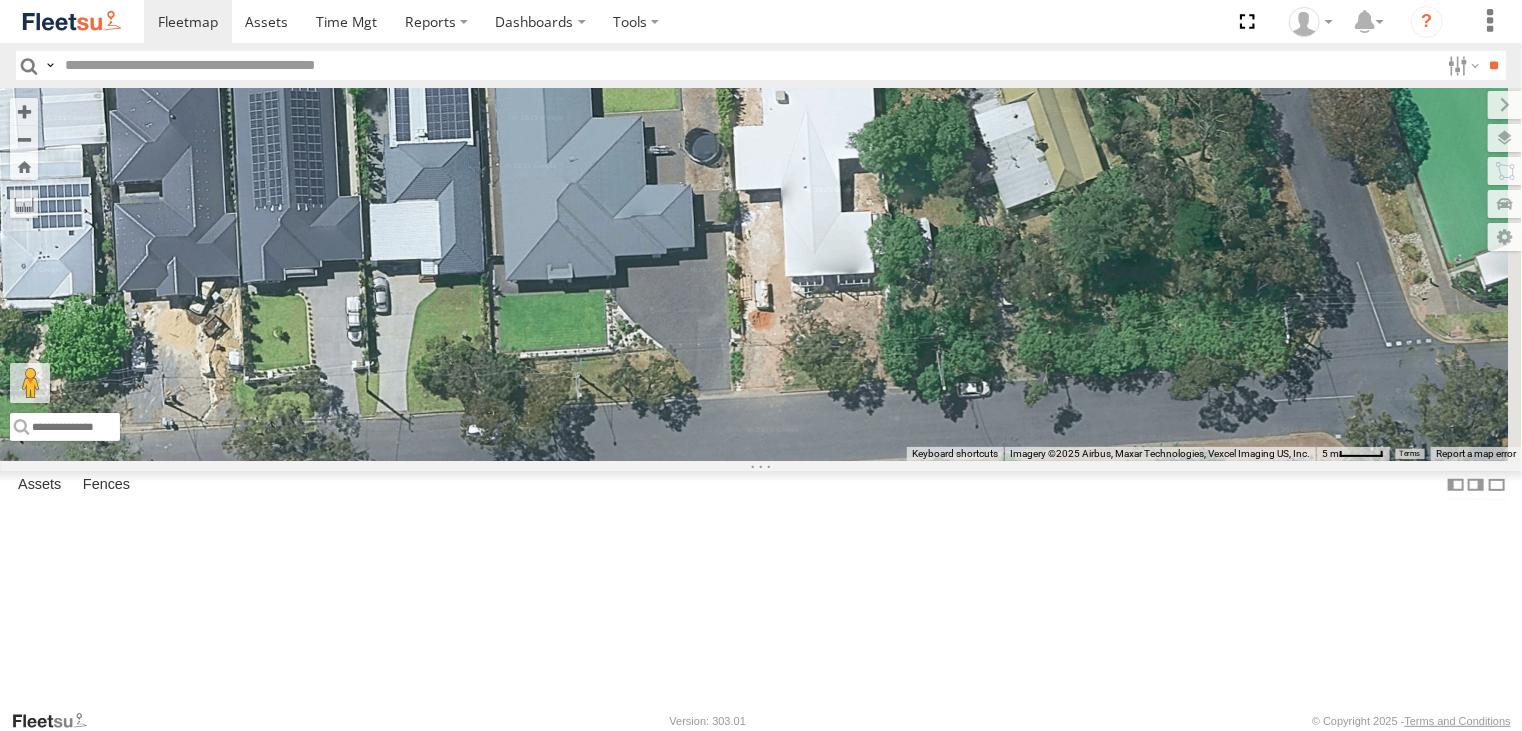 drag, startPoint x: 907, startPoint y: 402, endPoint x: 927, endPoint y: 194, distance: 208.95932 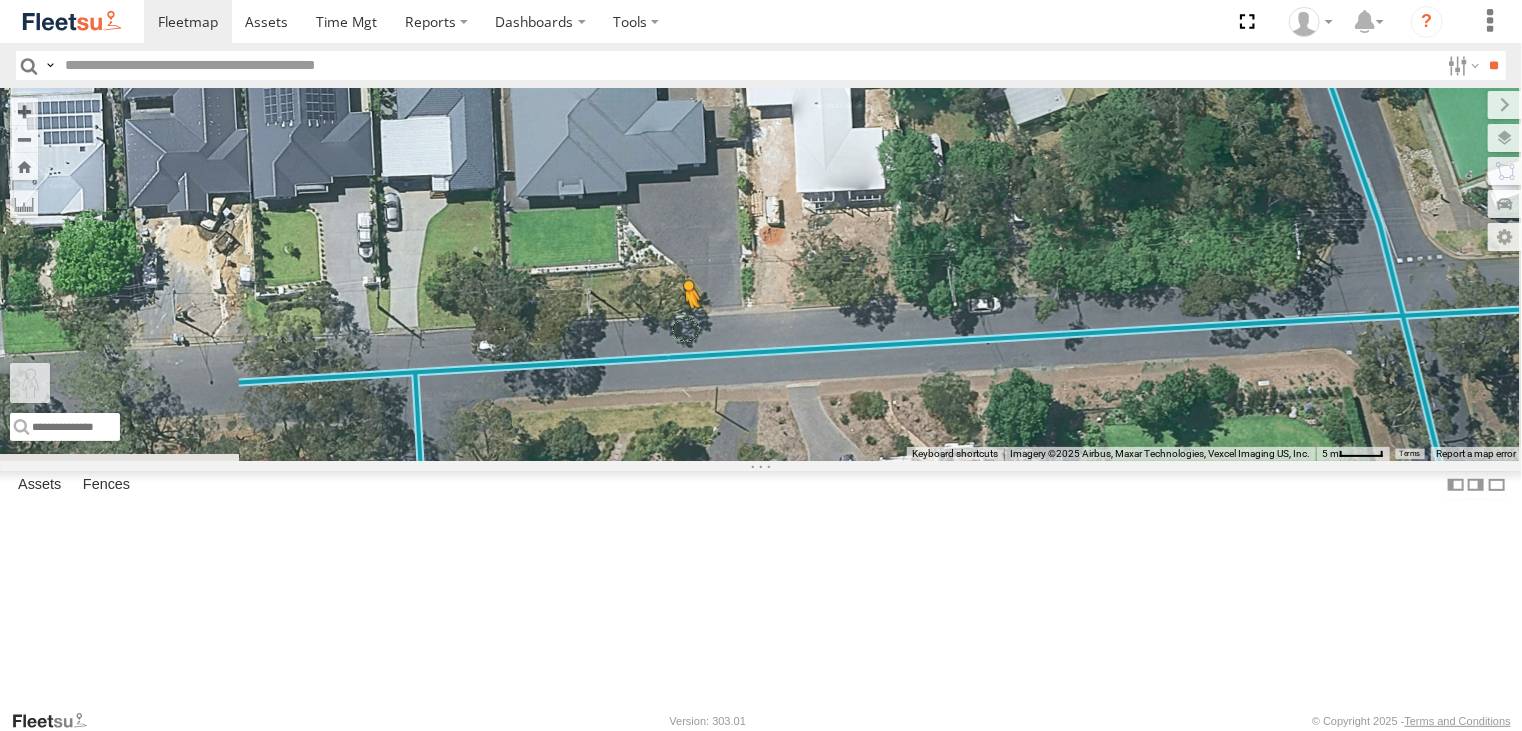 drag, startPoint x: 536, startPoint y: 627, endPoint x: 936, endPoint y: 451, distance: 437.008 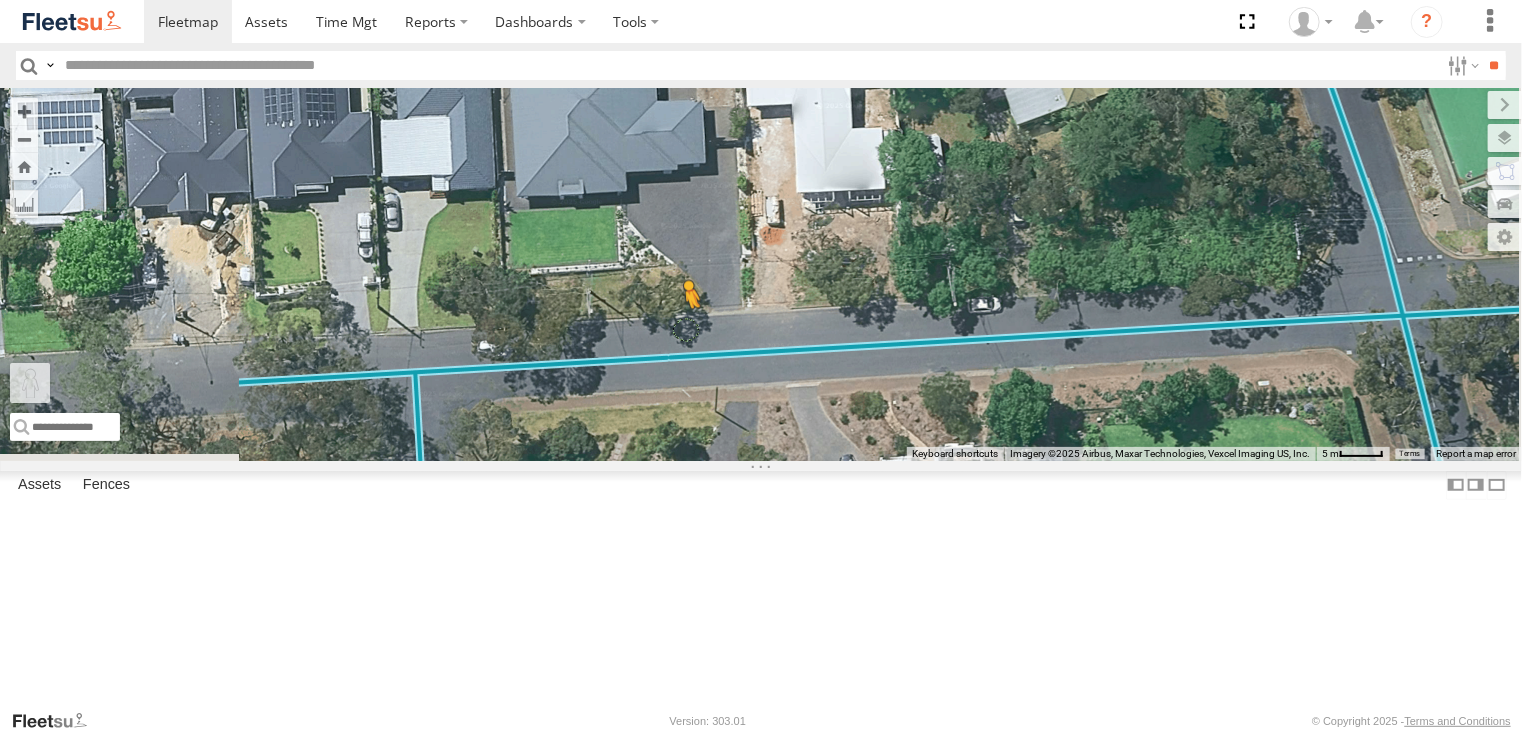 click on "[PERSON_NAME] [PERSON_NAME] [PERSON_NAME] [PERSON_NAME] [PERSON_NAME] [PERSON_NAME] [PERSON_NAME] [PERSON_NAME] S254CLT - [PERSON_NAME] S168CSD - Fridge It Spaceship SB26LM - (3P HINO) R7 S678CGD - Fridge It Sprinter [PERSON_NAME] [PERSON_NAME] [PERSON_NAME] To activate drag with keyboard, press Alt + Enter. Once in keyboard drag state, use the arrow keys to move the marker. To complete the drag, press the Enter key. To cancel, press Escape. Loading... Keyboard shortcuts Map Data Imagery ©2025 Airbus, Maxar Technologies, Vexcel Imaging US, Inc. Imagery ©2025 Airbus, Maxar Technologies, Vexcel Imaging US, Inc. 5 m  Click to toggle between metric and imperial units Terms Report a map error" at bounding box center (761, 274) 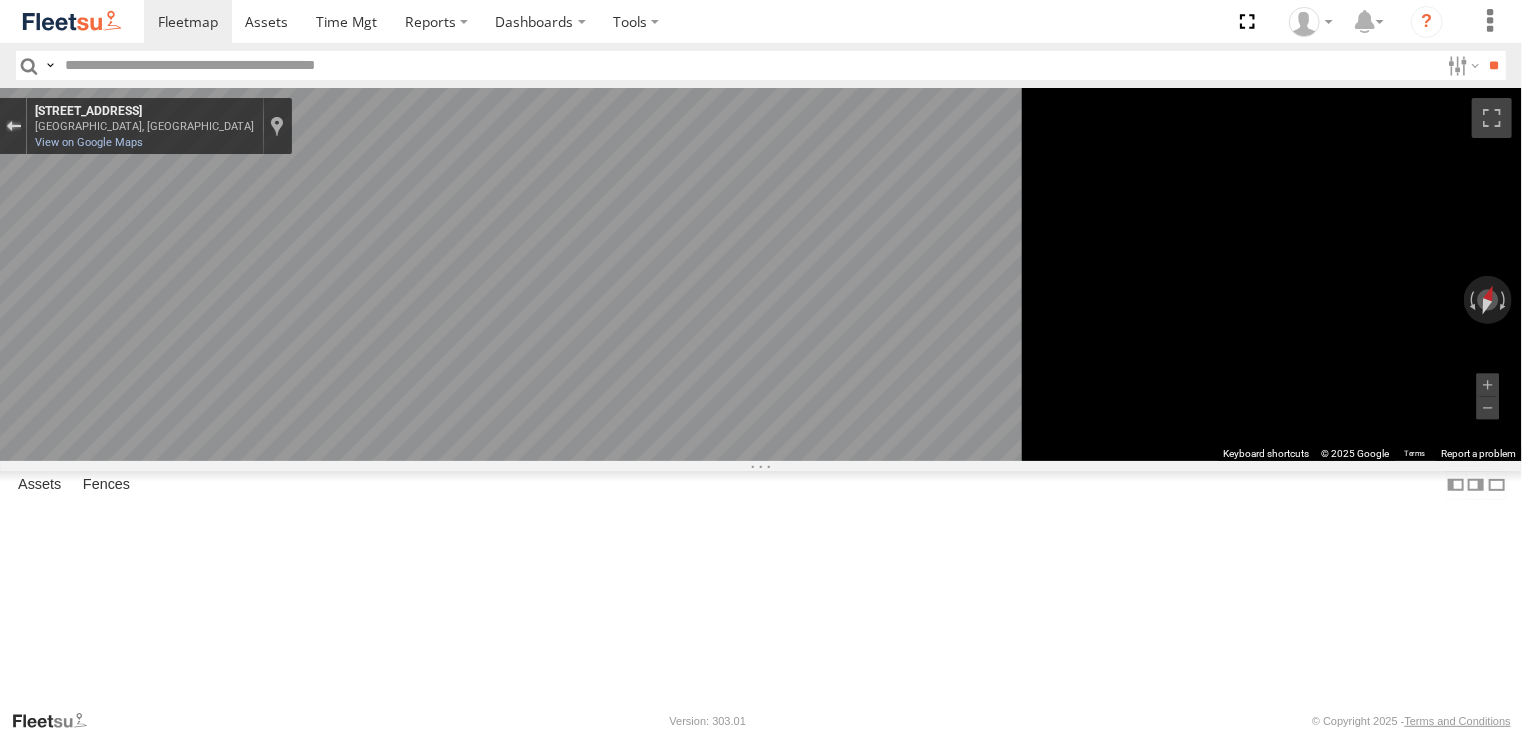 click at bounding box center [13, 126] 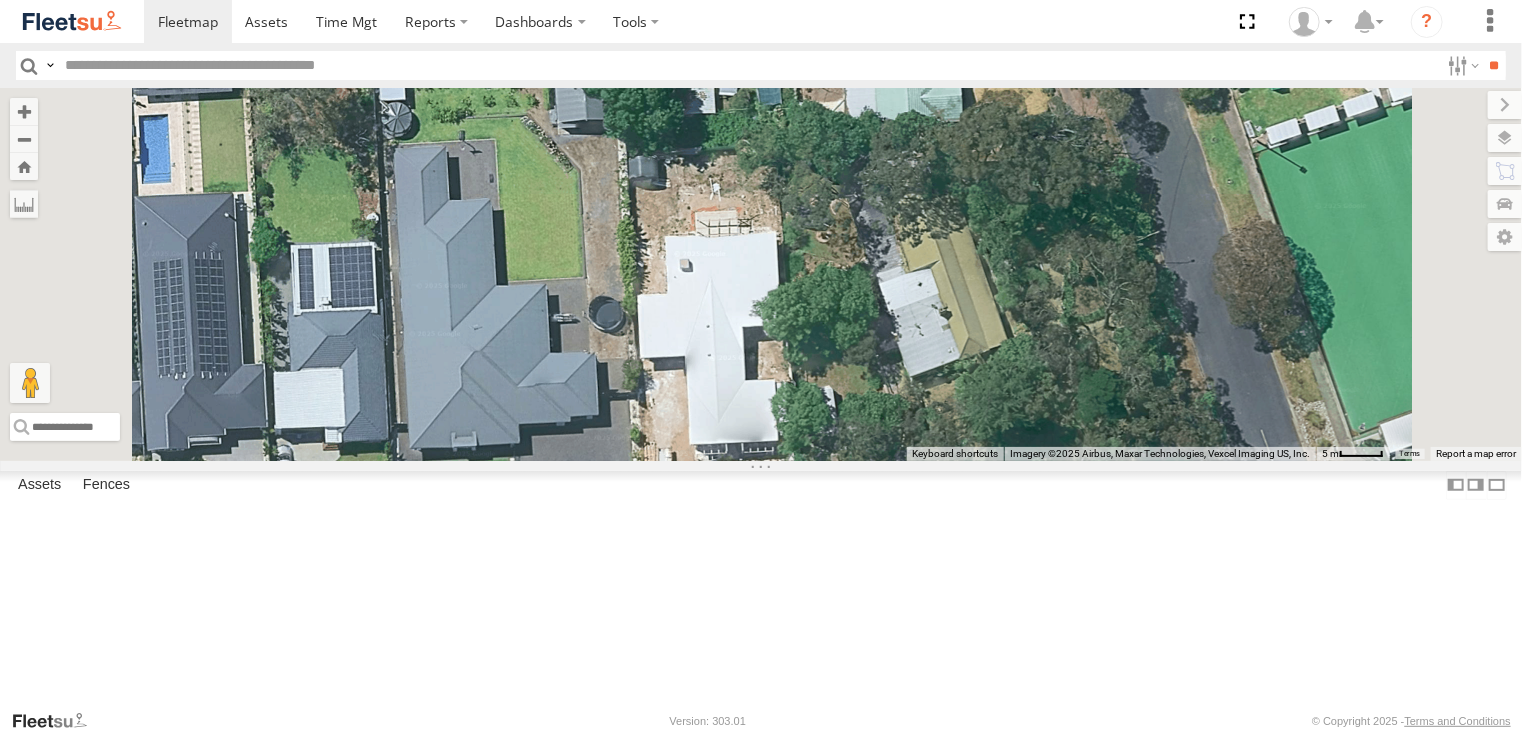 drag, startPoint x: 1088, startPoint y: 306, endPoint x: 977, endPoint y: 589, distance: 303.99014 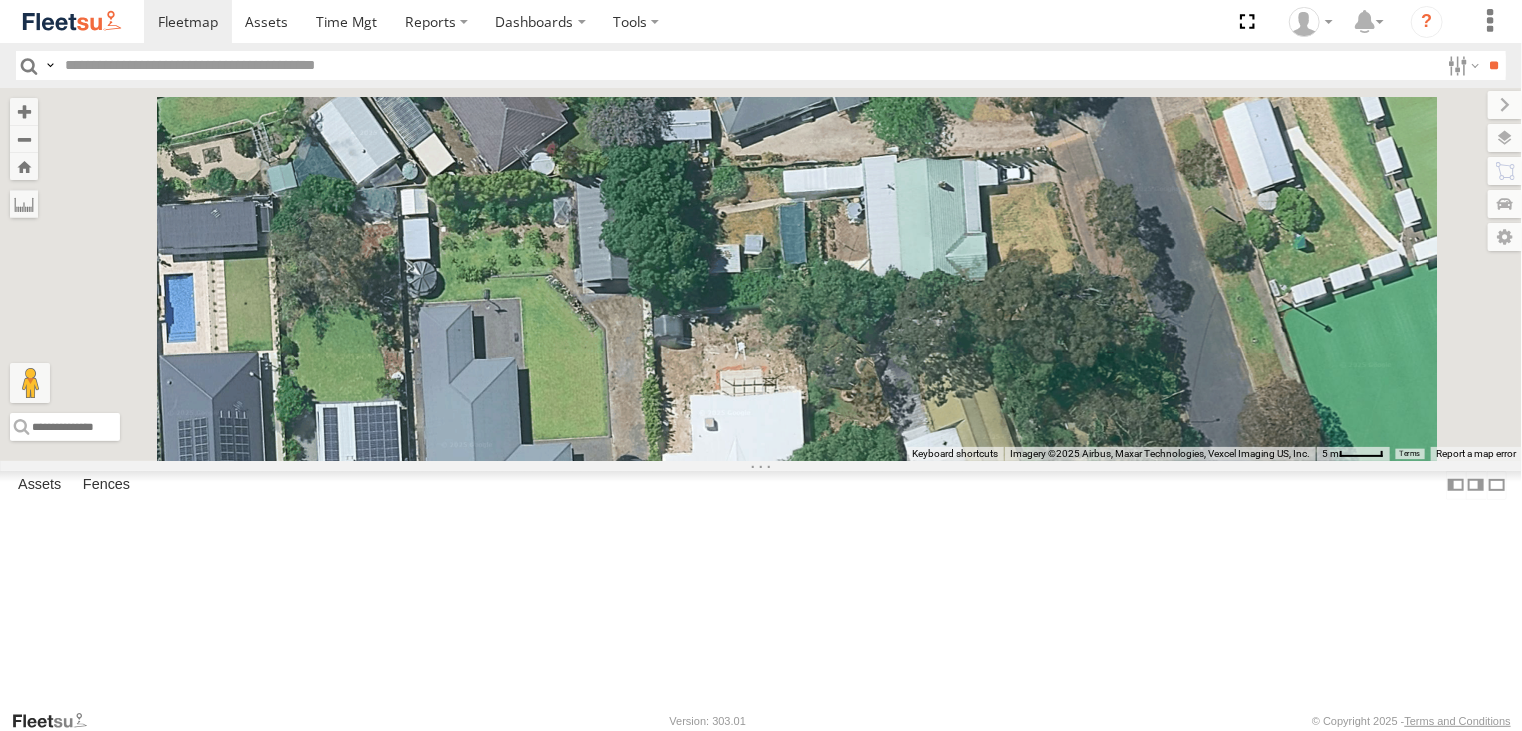 drag, startPoint x: 981, startPoint y: 414, endPoint x: 1006, endPoint y: 621, distance: 208.5042 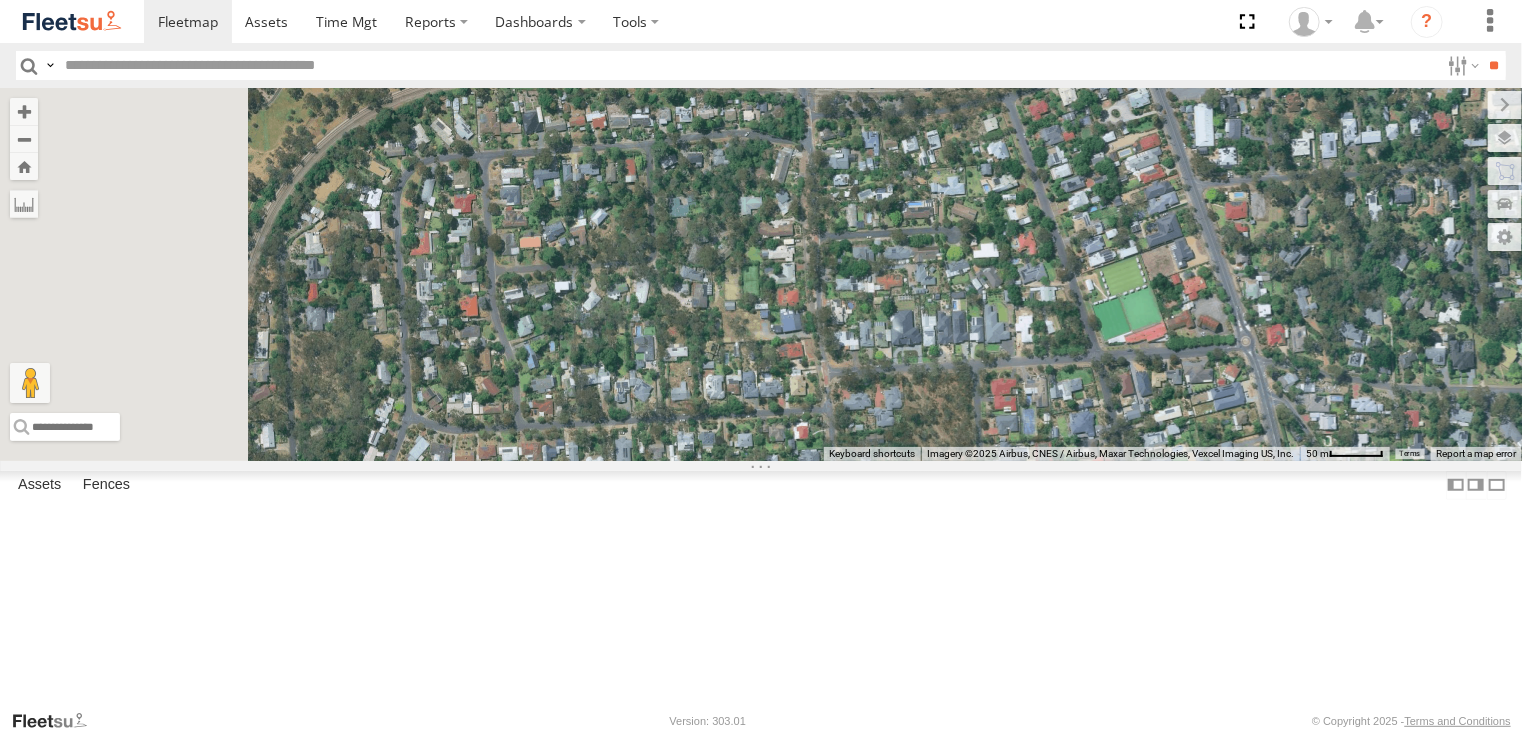 drag, startPoint x: 729, startPoint y: 525, endPoint x: 996, endPoint y: 459, distance: 275.03635 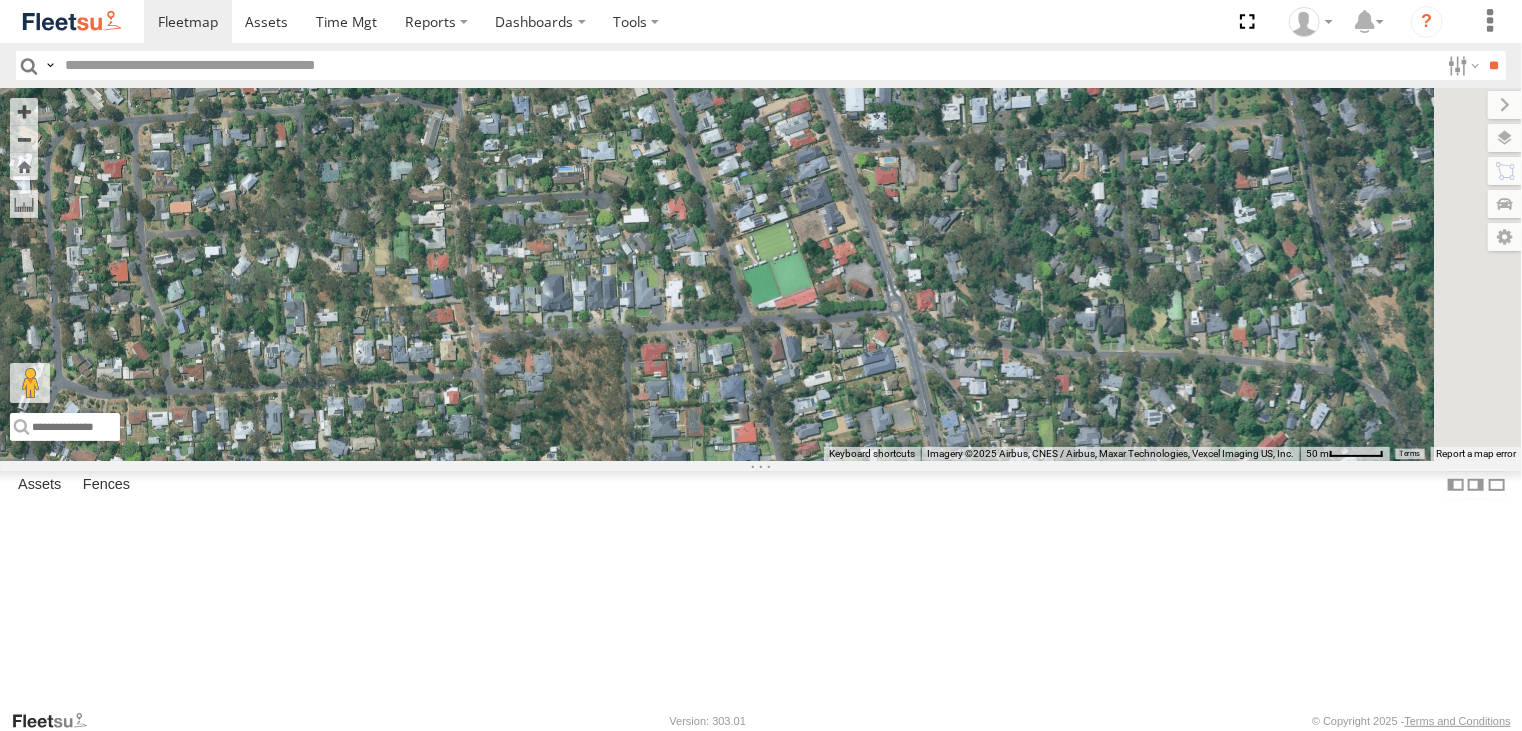drag, startPoint x: 1107, startPoint y: 426, endPoint x: 746, endPoint y: 390, distance: 362.7906 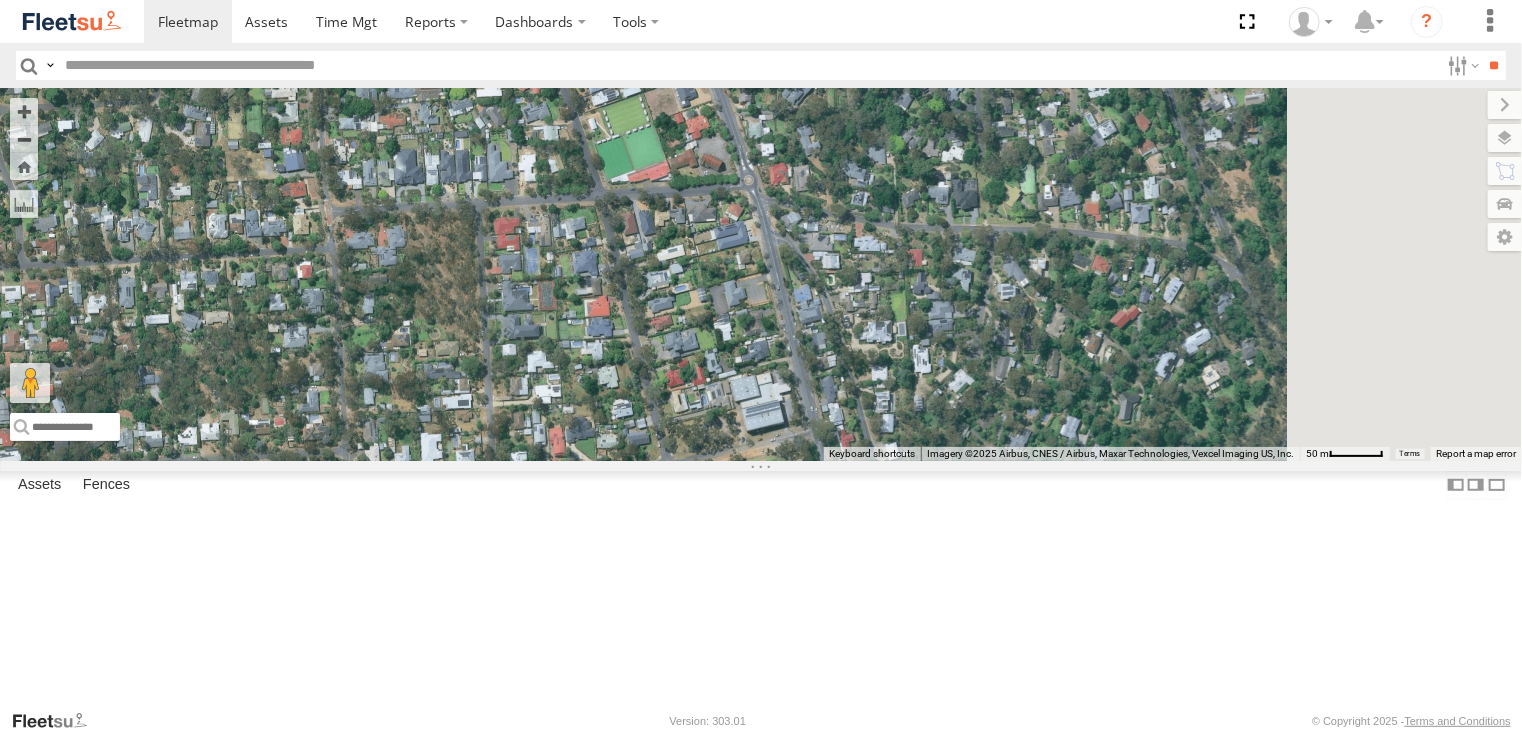 drag, startPoint x: 857, startPoint y: 565, endPoint x: 708, endPoint y: 434, distance: 198.39859 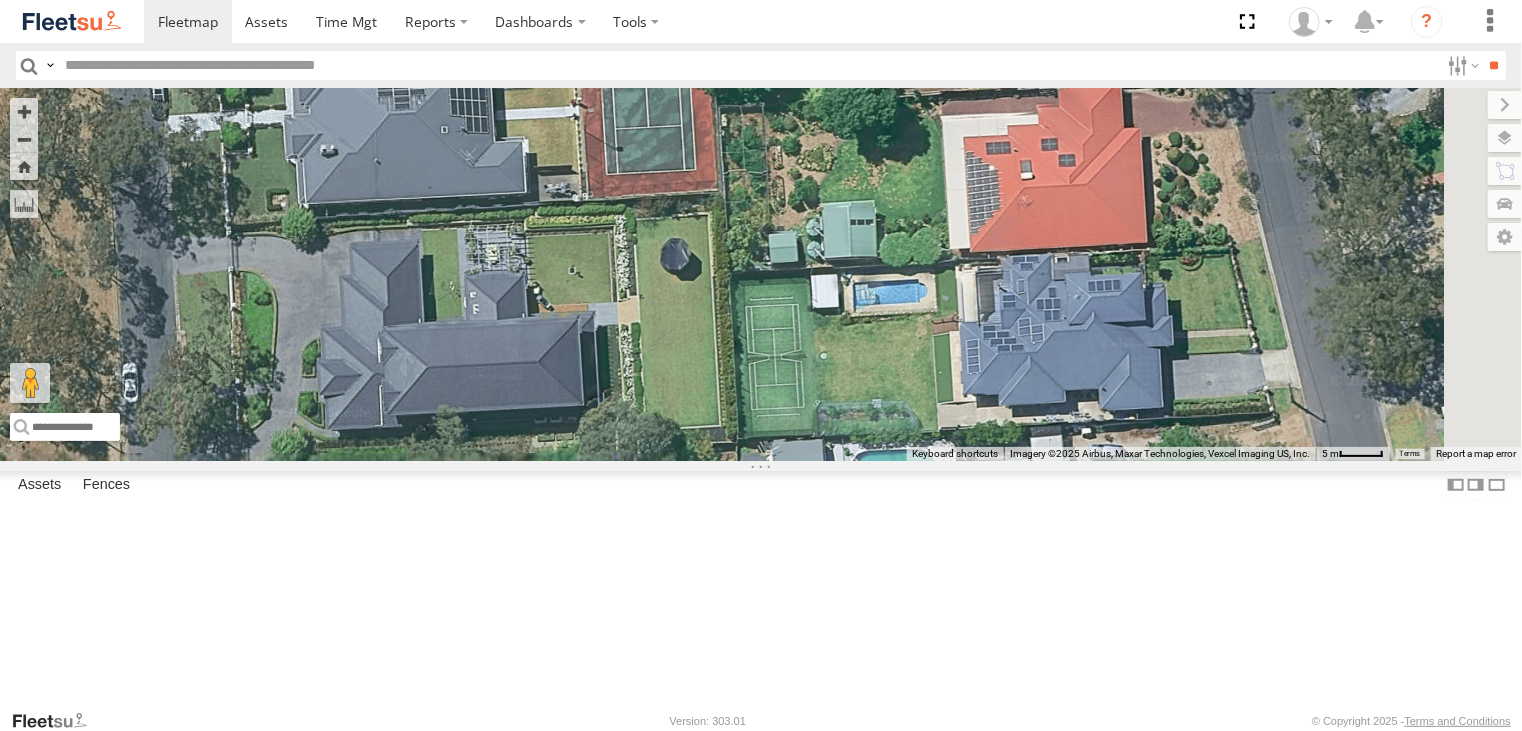 drag, startPoint x: 889, startPoint y: 414, endPoint x: 964, endPoint y: 521, distance: 130.66751 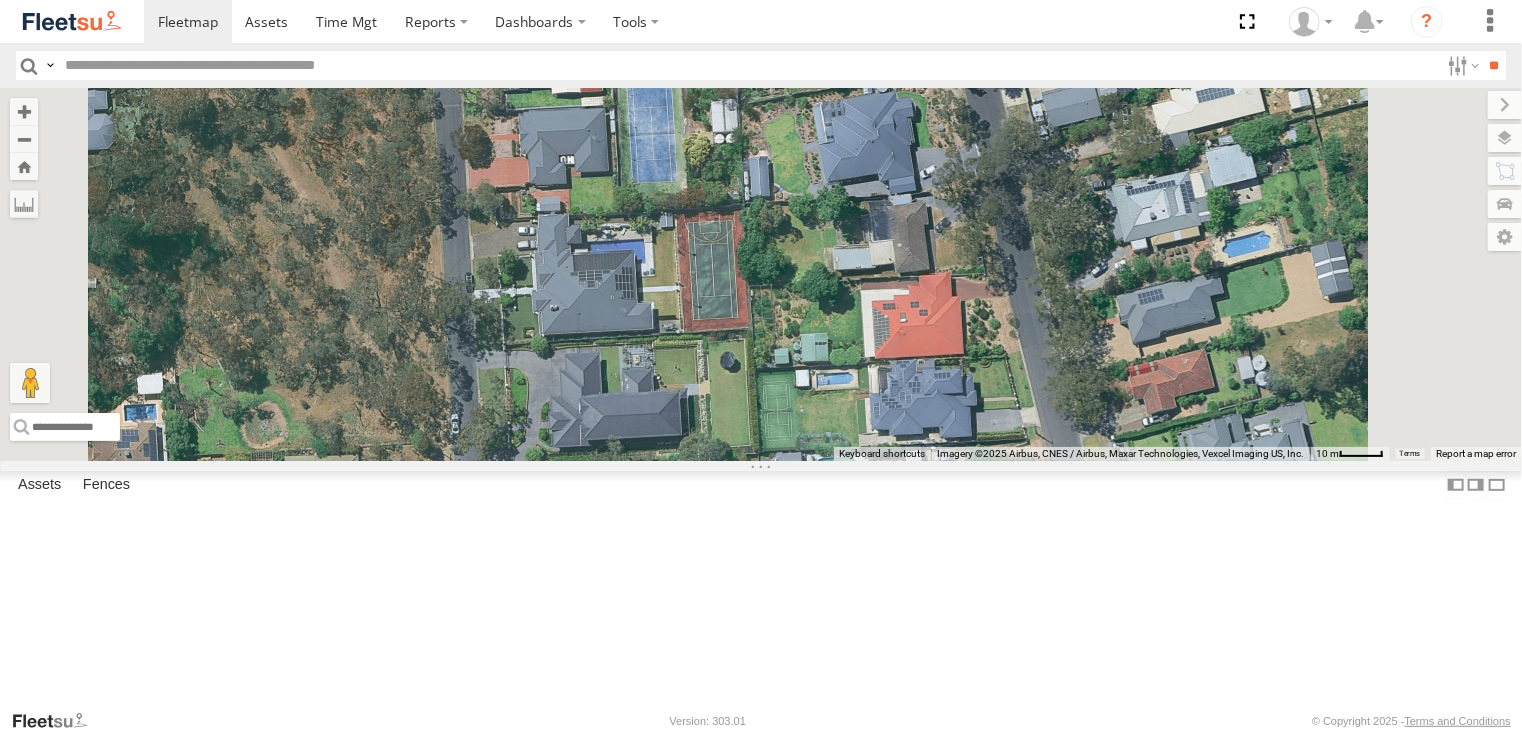 drag, startPoint x: 964, startPoint y: 385, endPoint x: 1075, endPoint y: 326, distance: 125.70601 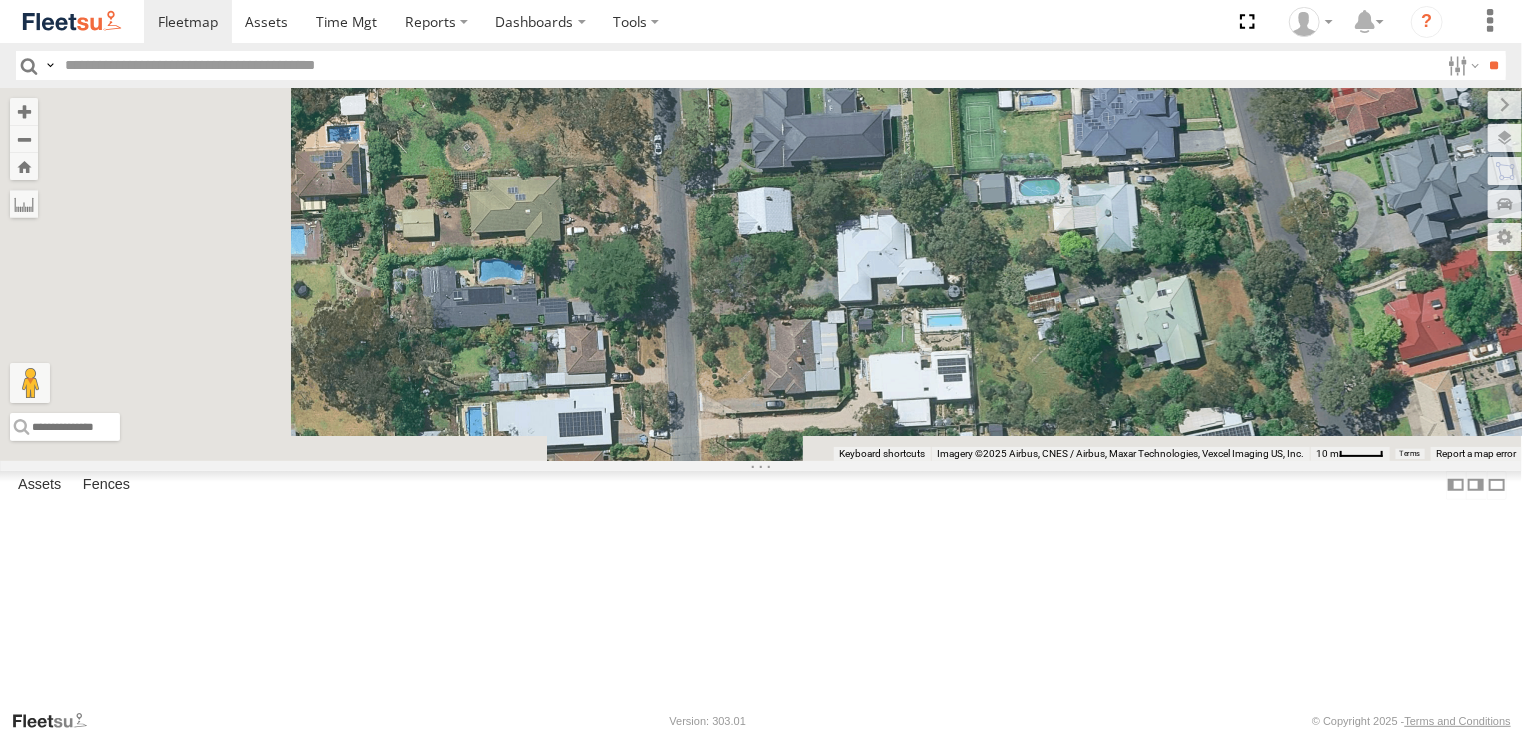 drag, startPoint x: 911, startPoint y: 542, endPoint x: 1019, endPoint y: 378, distance: 196.367 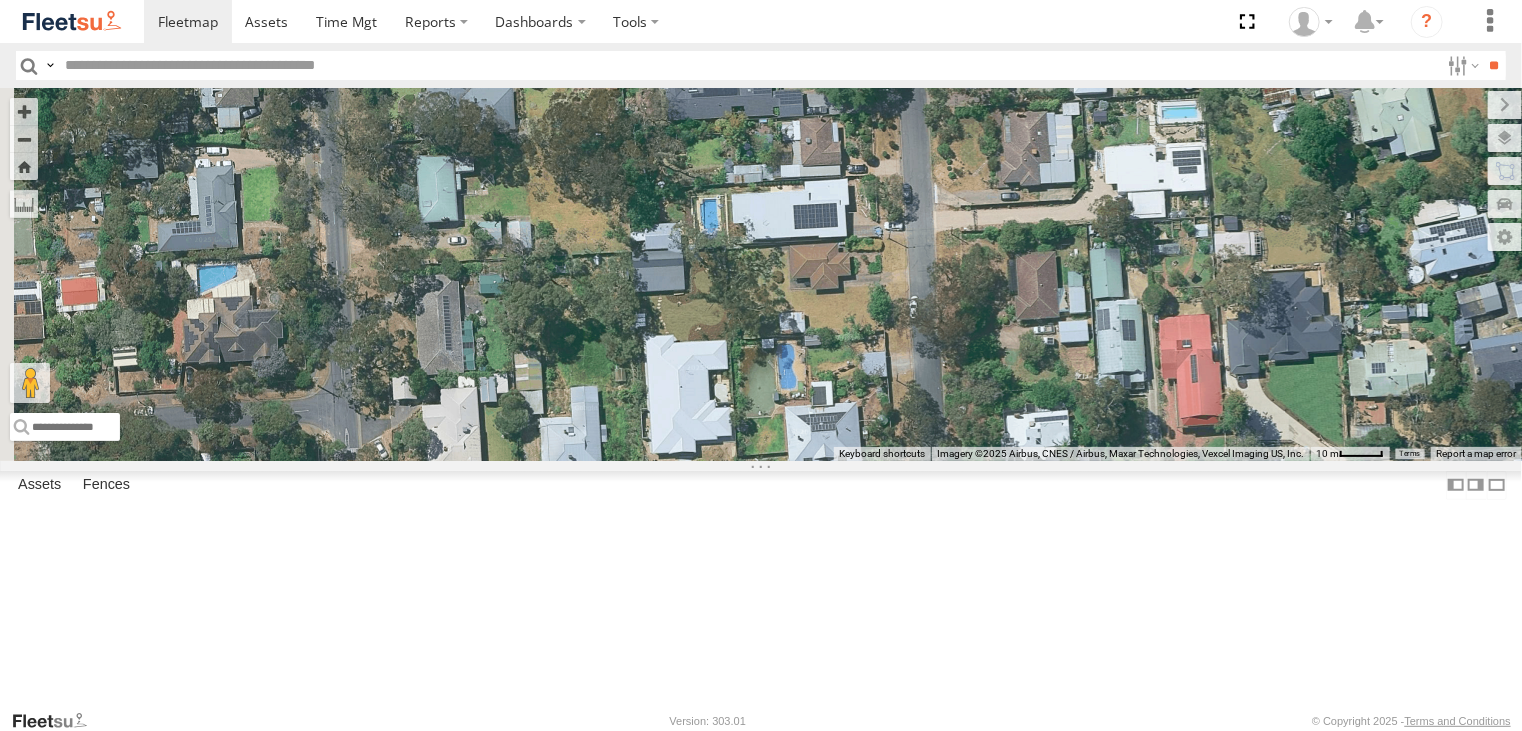 drag, startPoint x: 925, startPoint y: 427, endPoint x: 1045, endPoint y: 444, distance: 121.19818 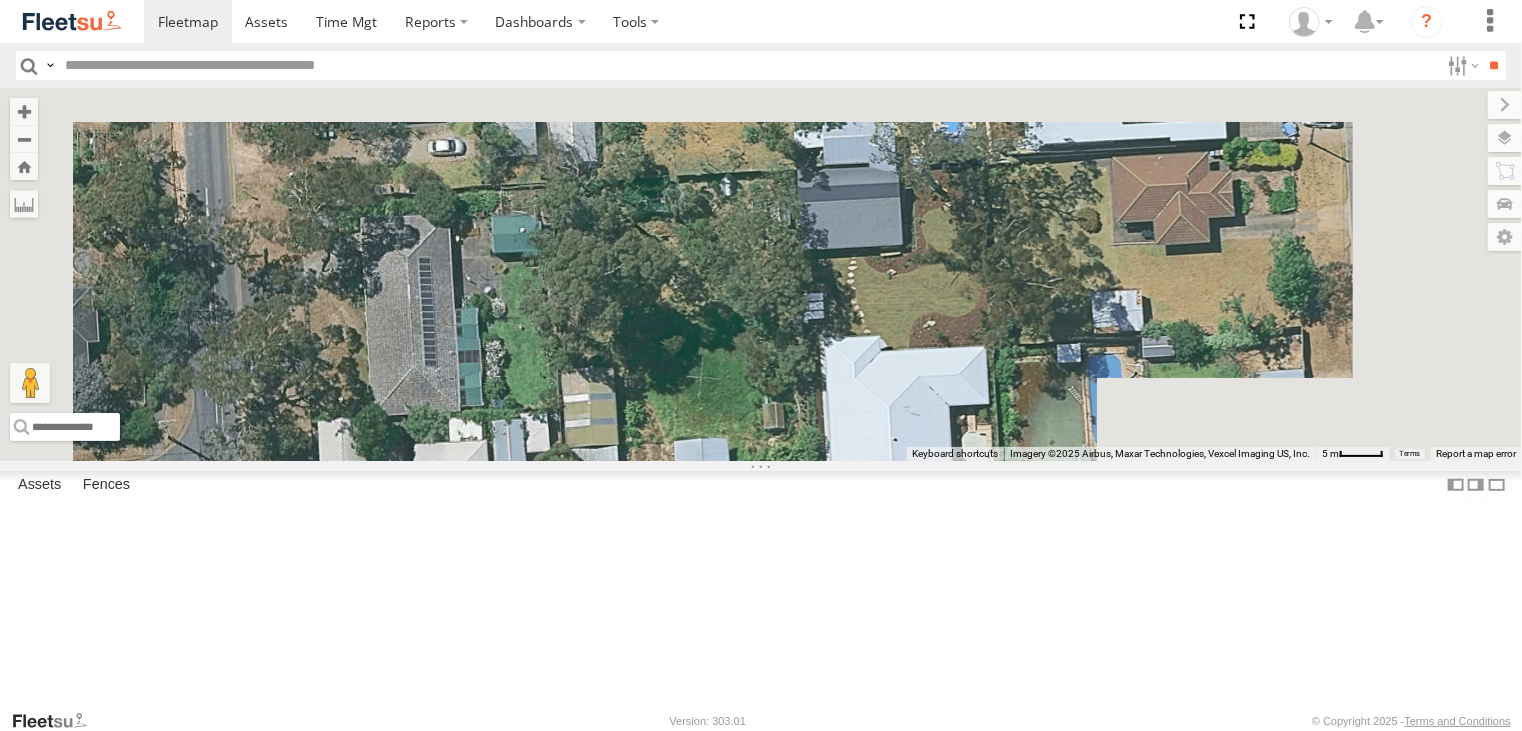 drag, startPoint x: 757, startPoint y: 365, endPoint x: 906, endPoint y: 577, distance: 259.12354 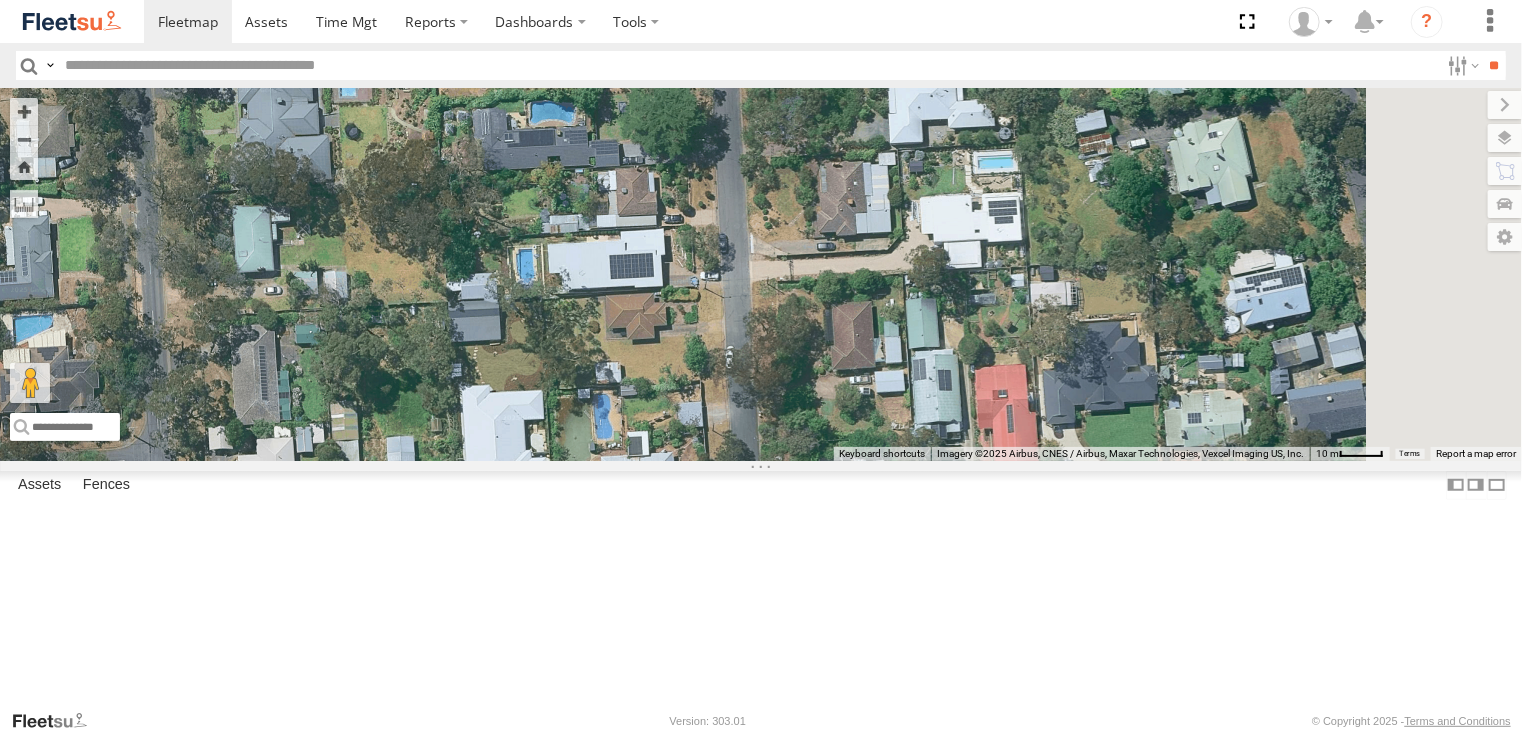 drag, startPoint x: 1062, startPoint y: 442, endPoint x: 769, endPoint y: 402, distance: 295.71777 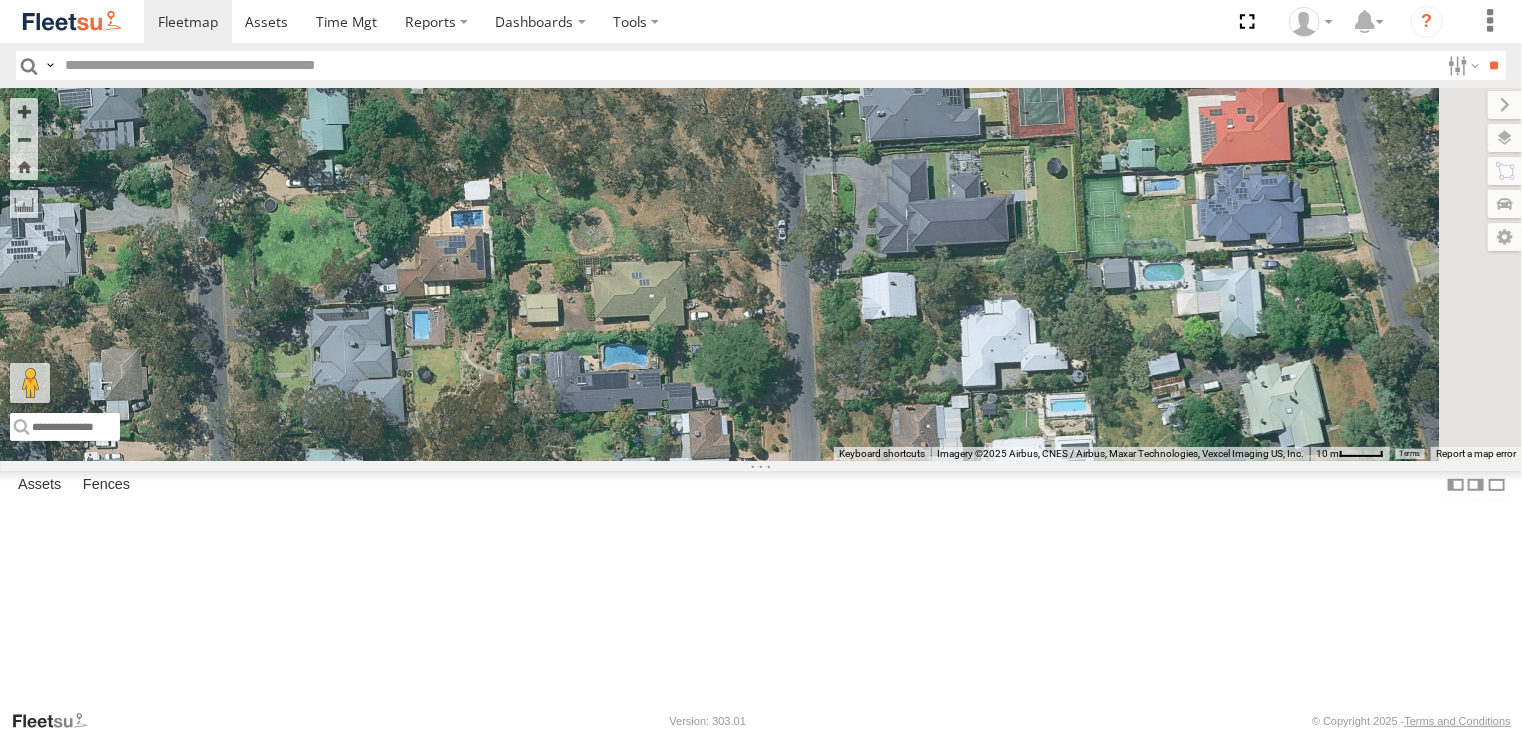 drag, startPoint x: 803, startPoint y: 334, endPoint x: 879, endPoint y: 562, distance: 240.3331 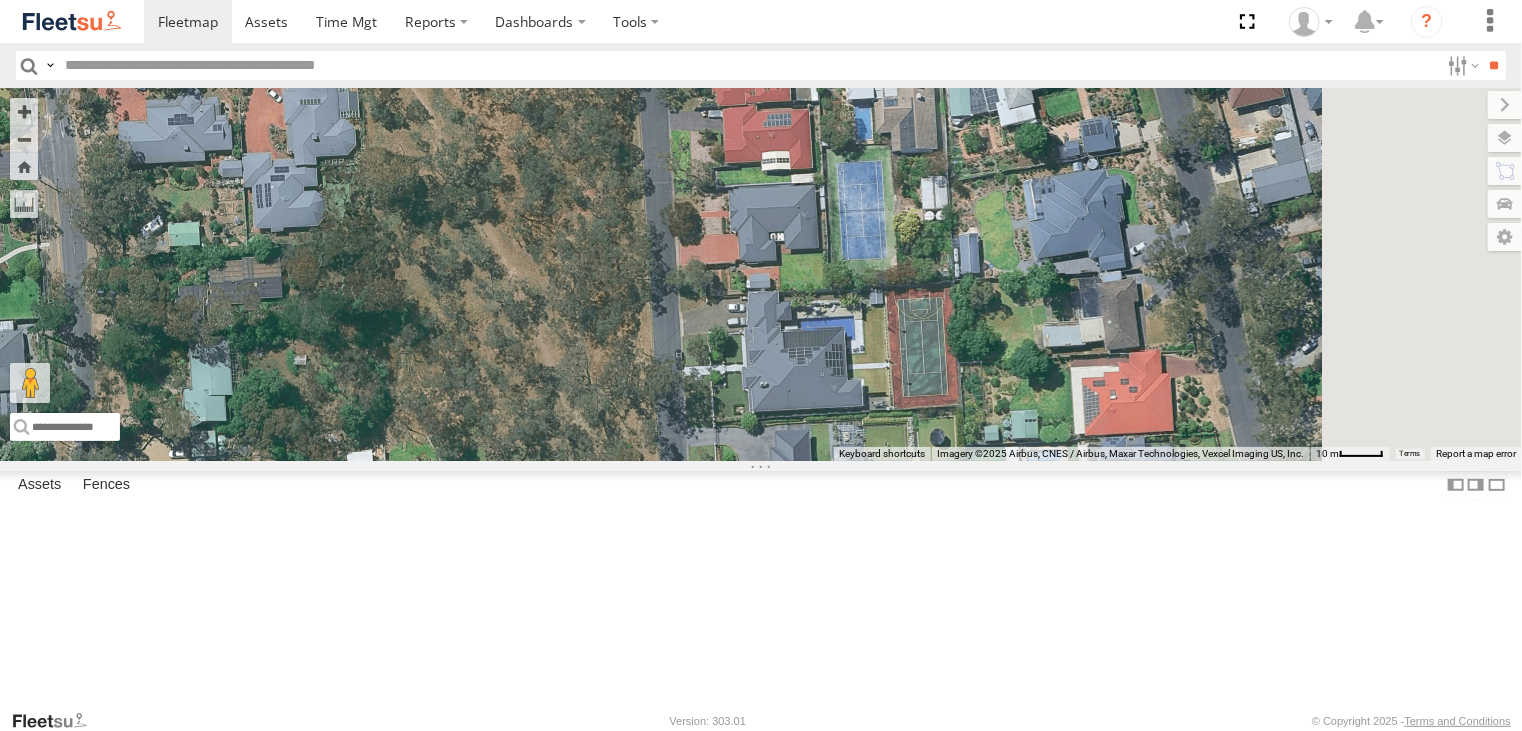 drag, startPoint x: 920, startPoint y: 420, endPoint x: 800, endPoint y: 704, distance: 308.31152 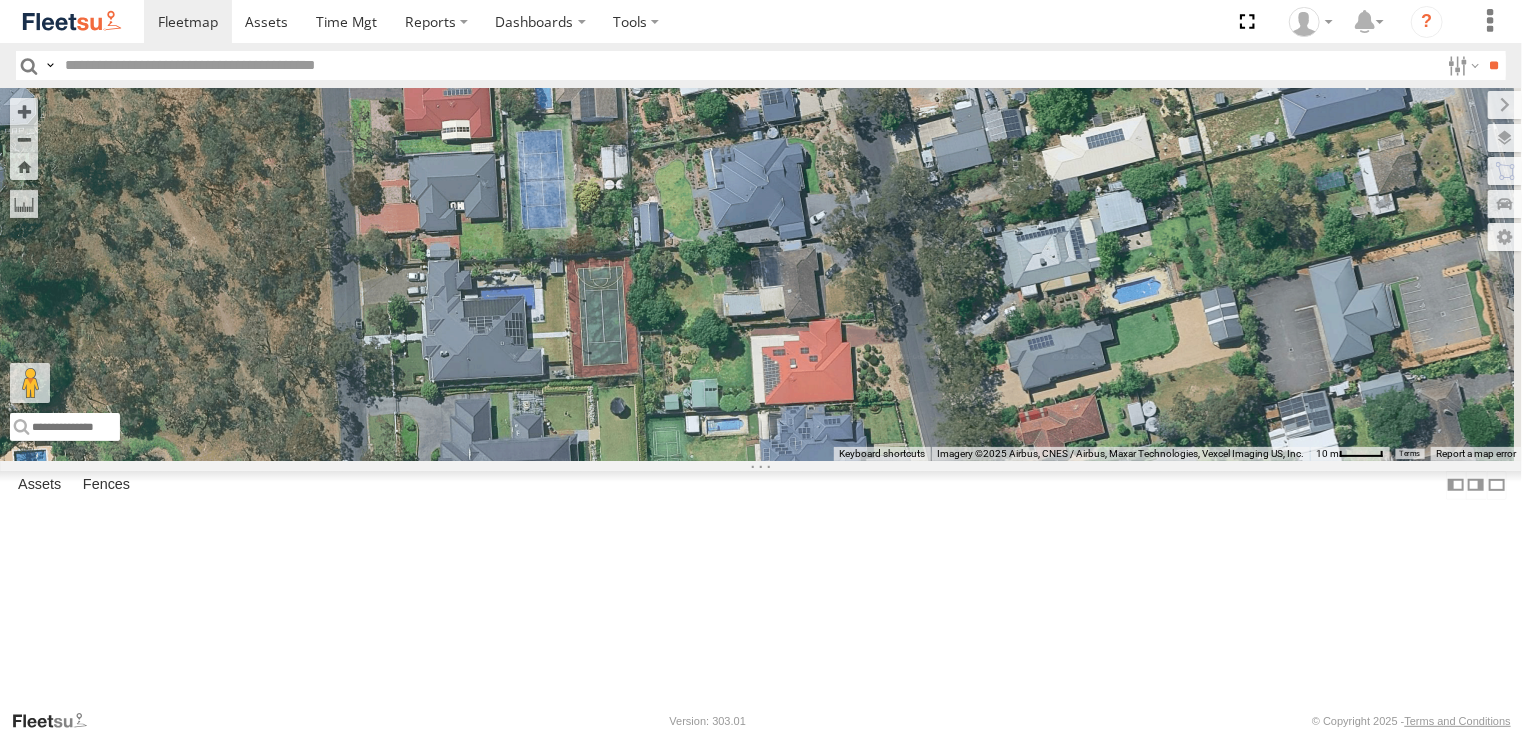 drag, startPoint x: 1060, startPoint y: 405, endPoint x: 762, endPoint y: 366, distance: 300.54117 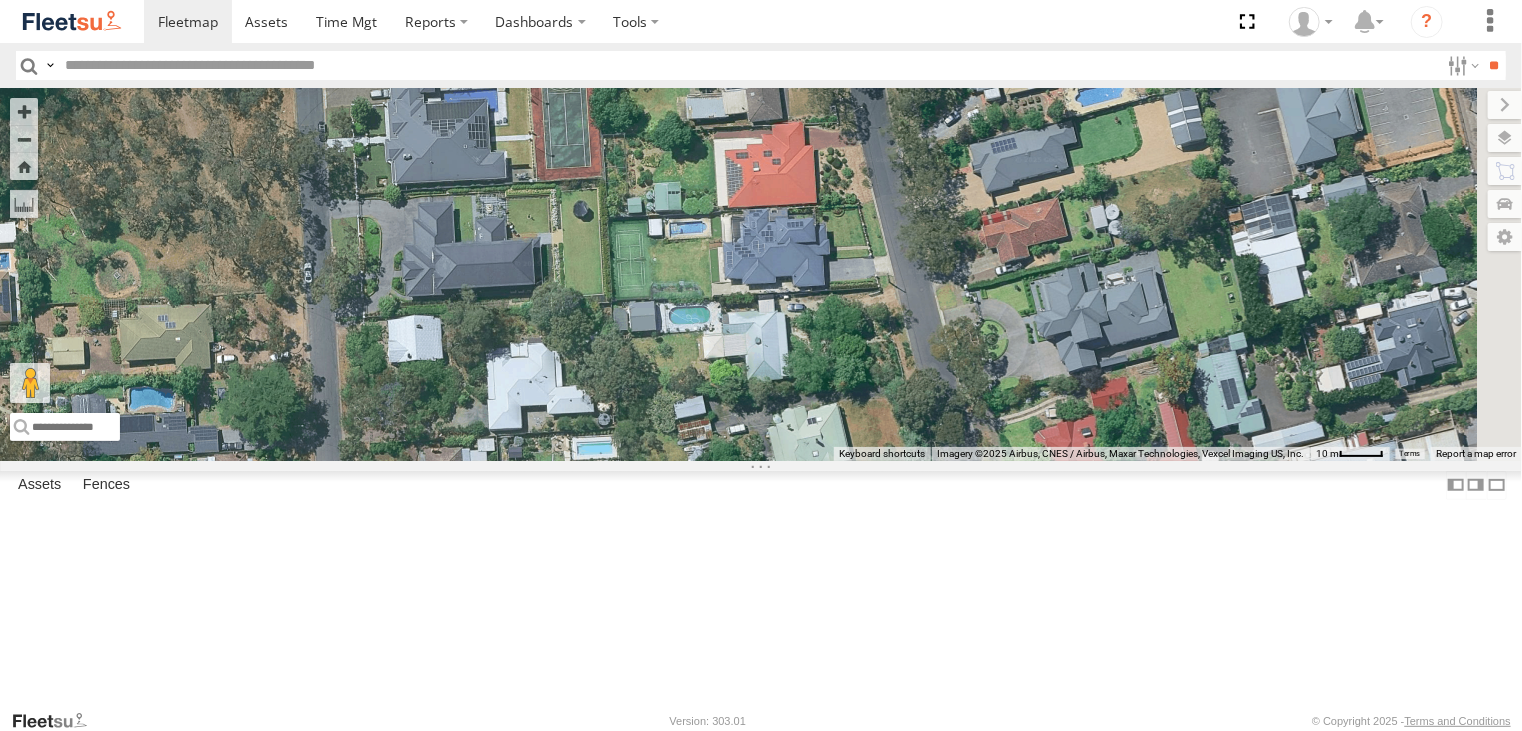 drag, startPoint x: 857, startPoint y: 582, endPoint x: 820, endPoint y: 382, distance: 203.3937 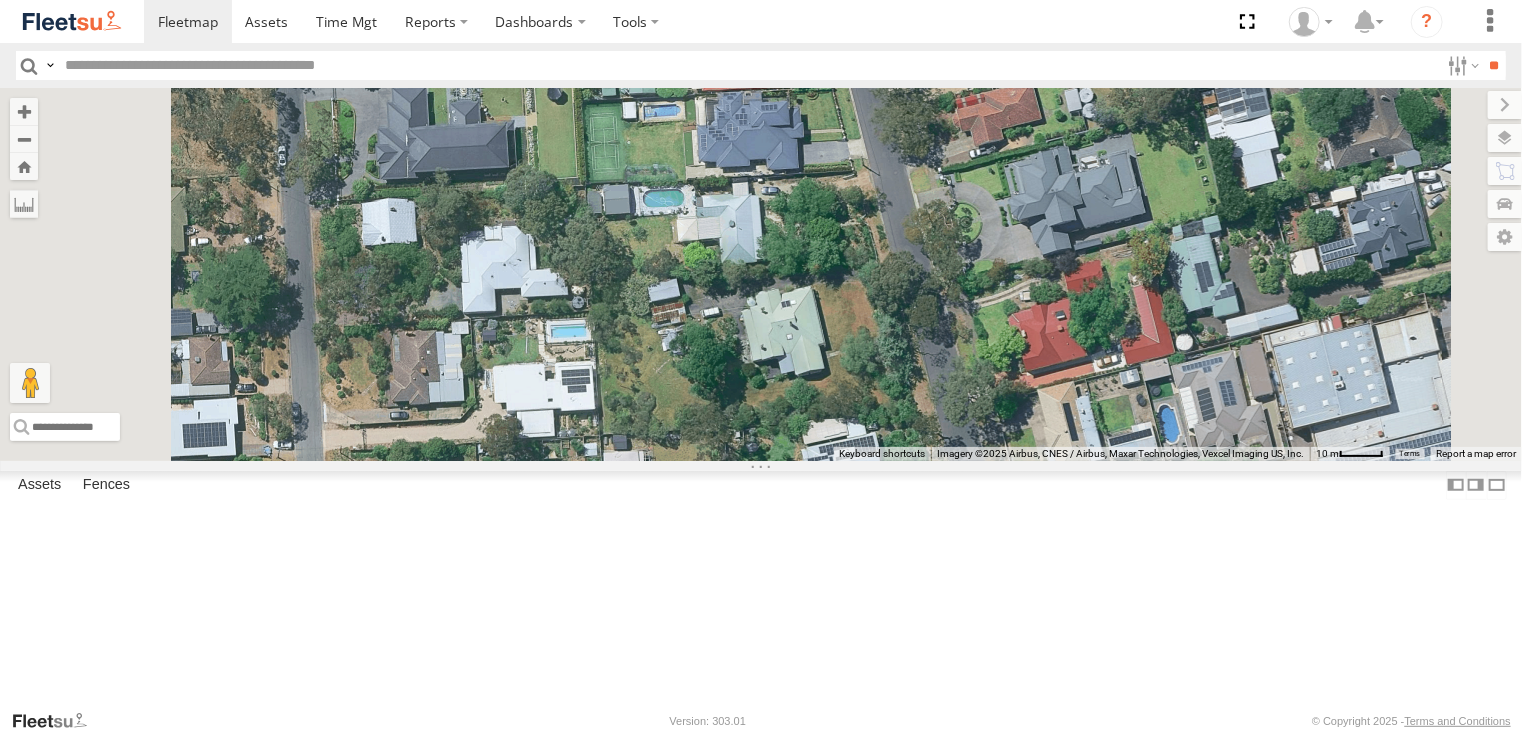 drag, startPoint x: 896, startPoint y: 509, endPoint x: 863, endPoint y: 460, distance: 59.07622 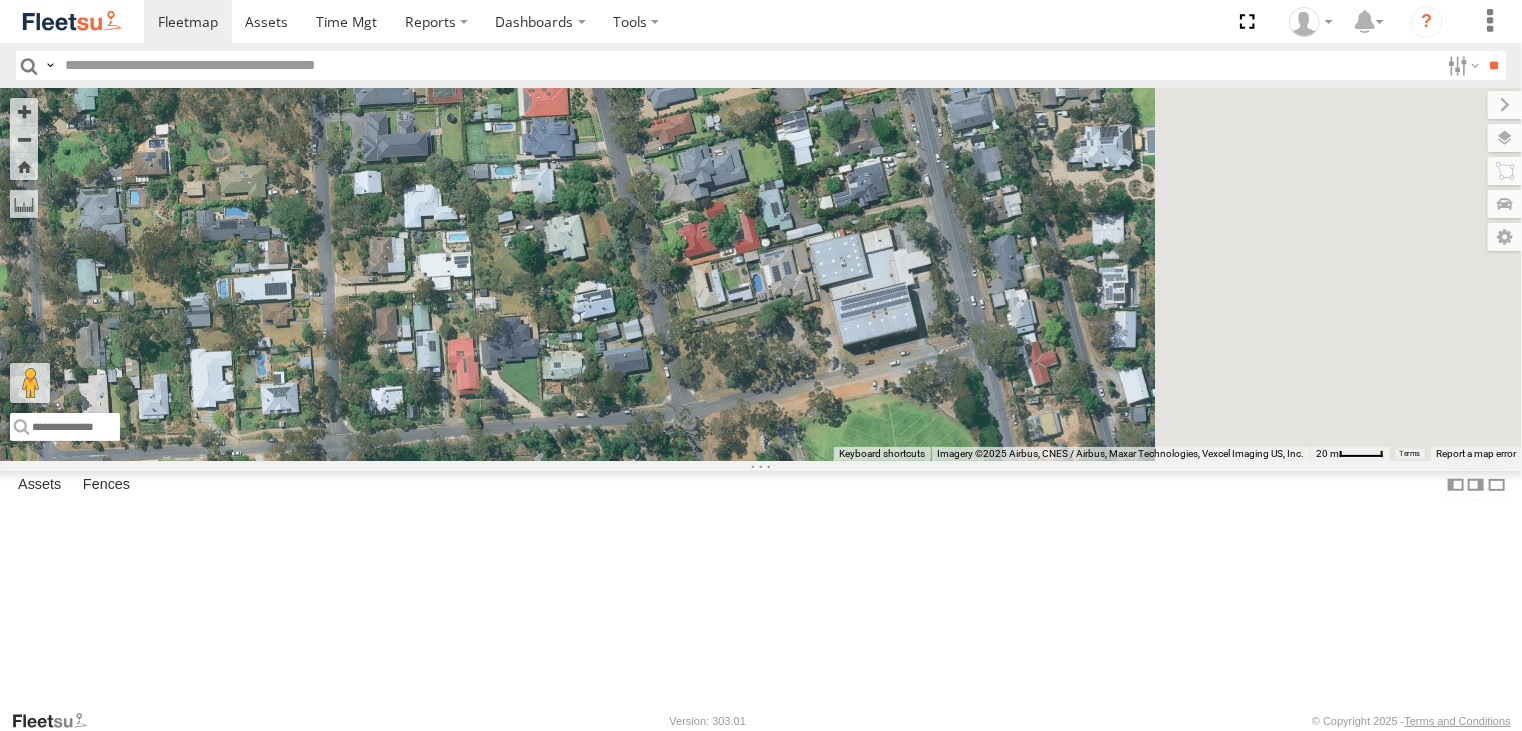 drag, startPoint x: 954, startPoint y: 606, endPoint x: 760, endPoint y: 479, distance: 231.8728 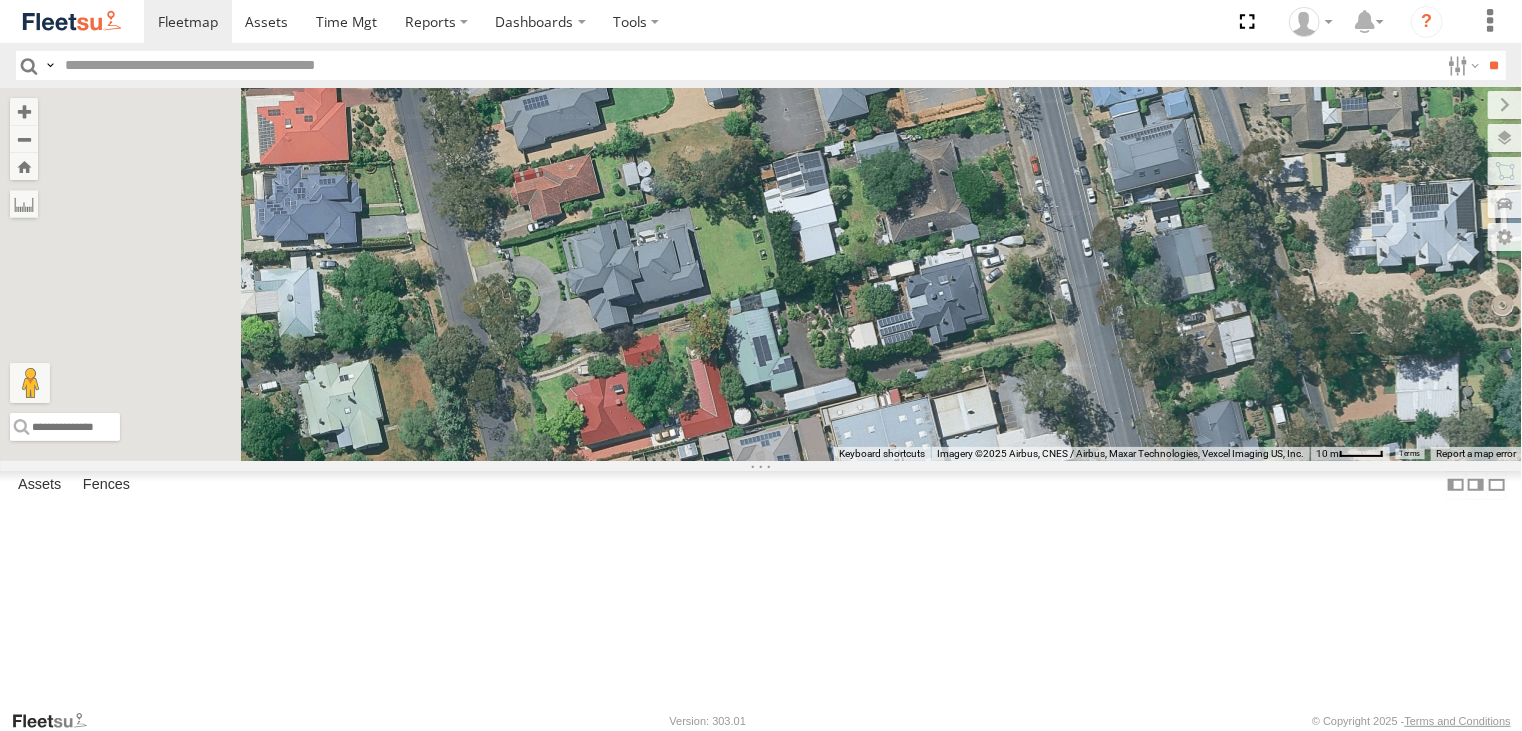 drag, startPoint x: 864, startPoint y: 350, endPoint x: 880, endPoint y: 517, distance: 167.76471 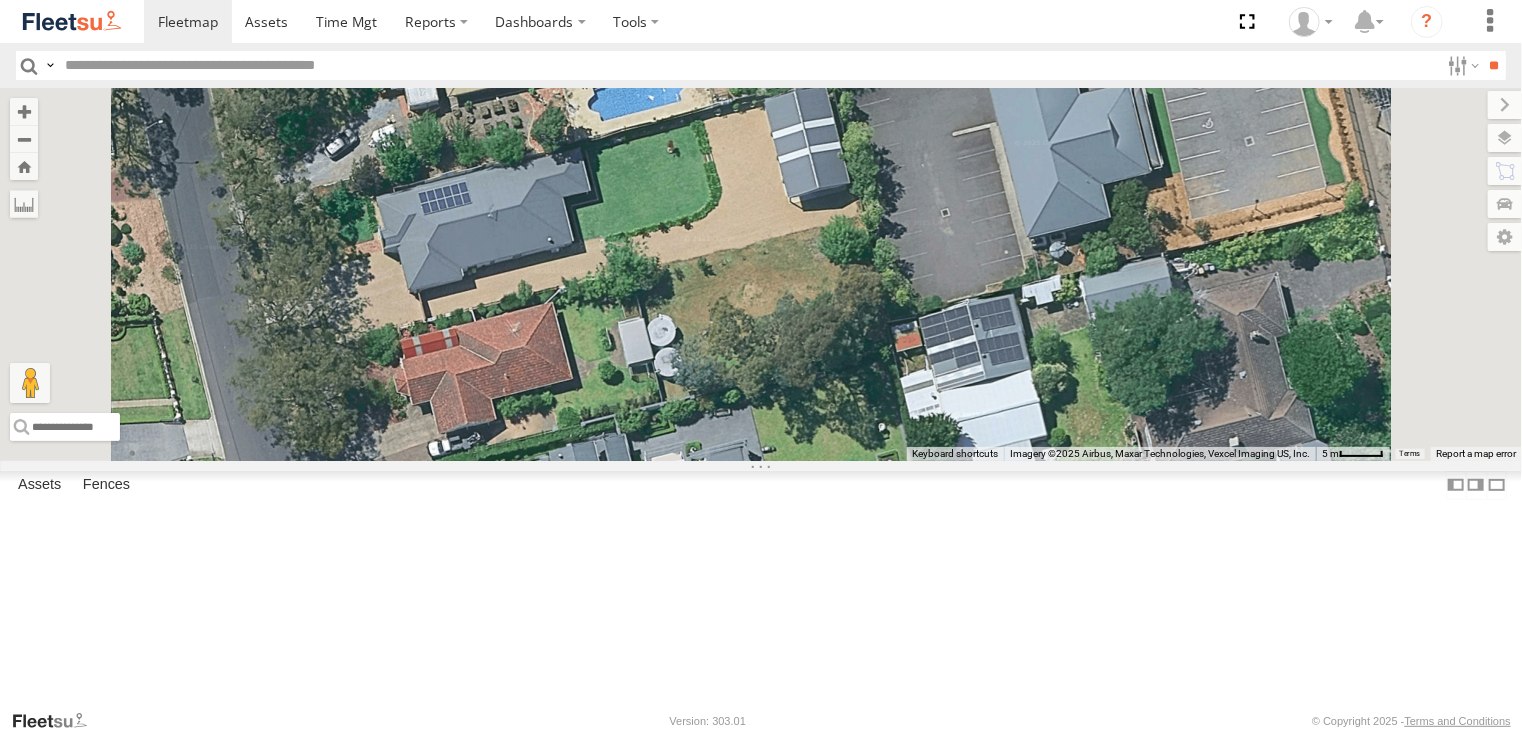drag, startPoint x: 916, startPoint y: 380, endPoint x: 925, endPoint y: 684, distance: 304.1332 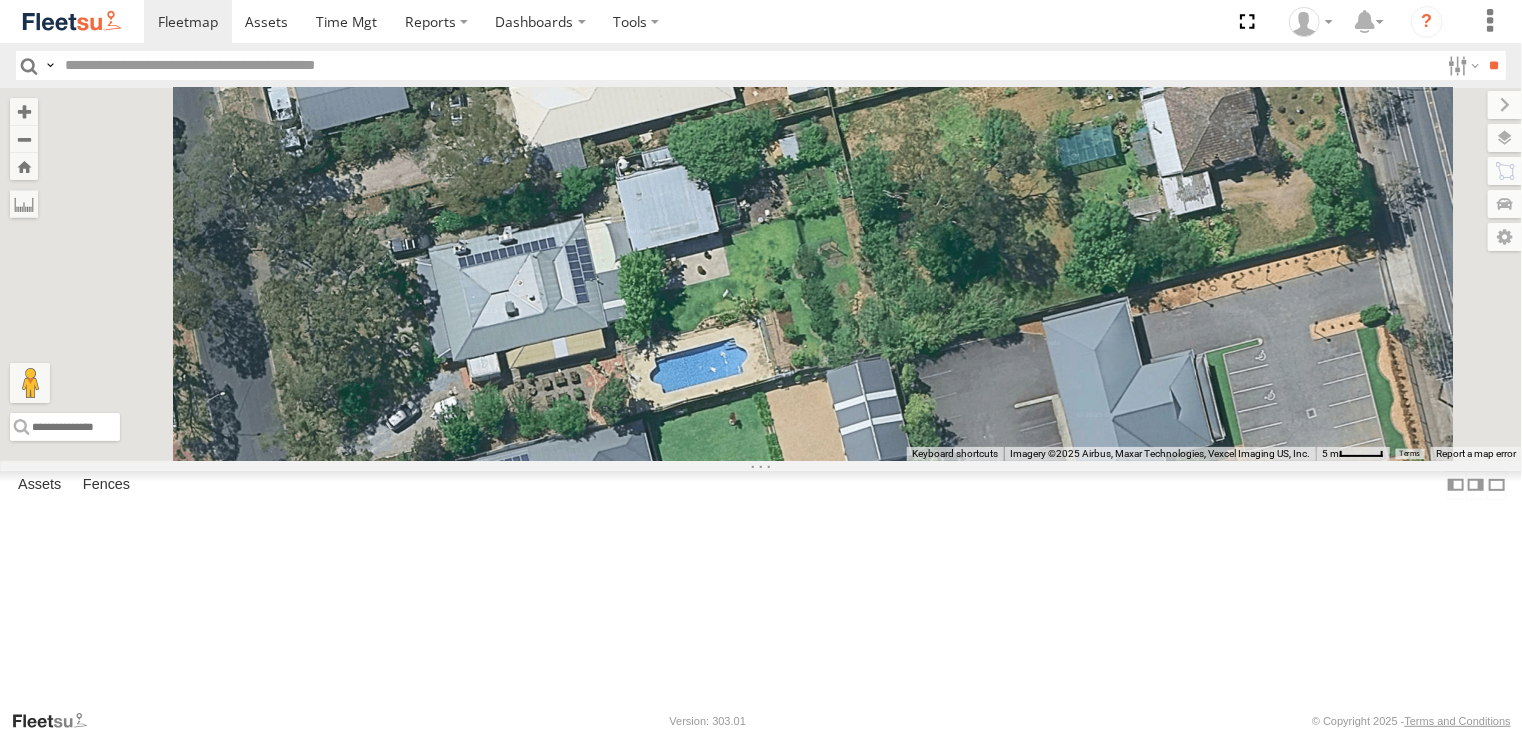 drag, startPoint x: 899, startPoint y: 441, endPoint x: 944, endPoint y: 710, distance: 272.73798 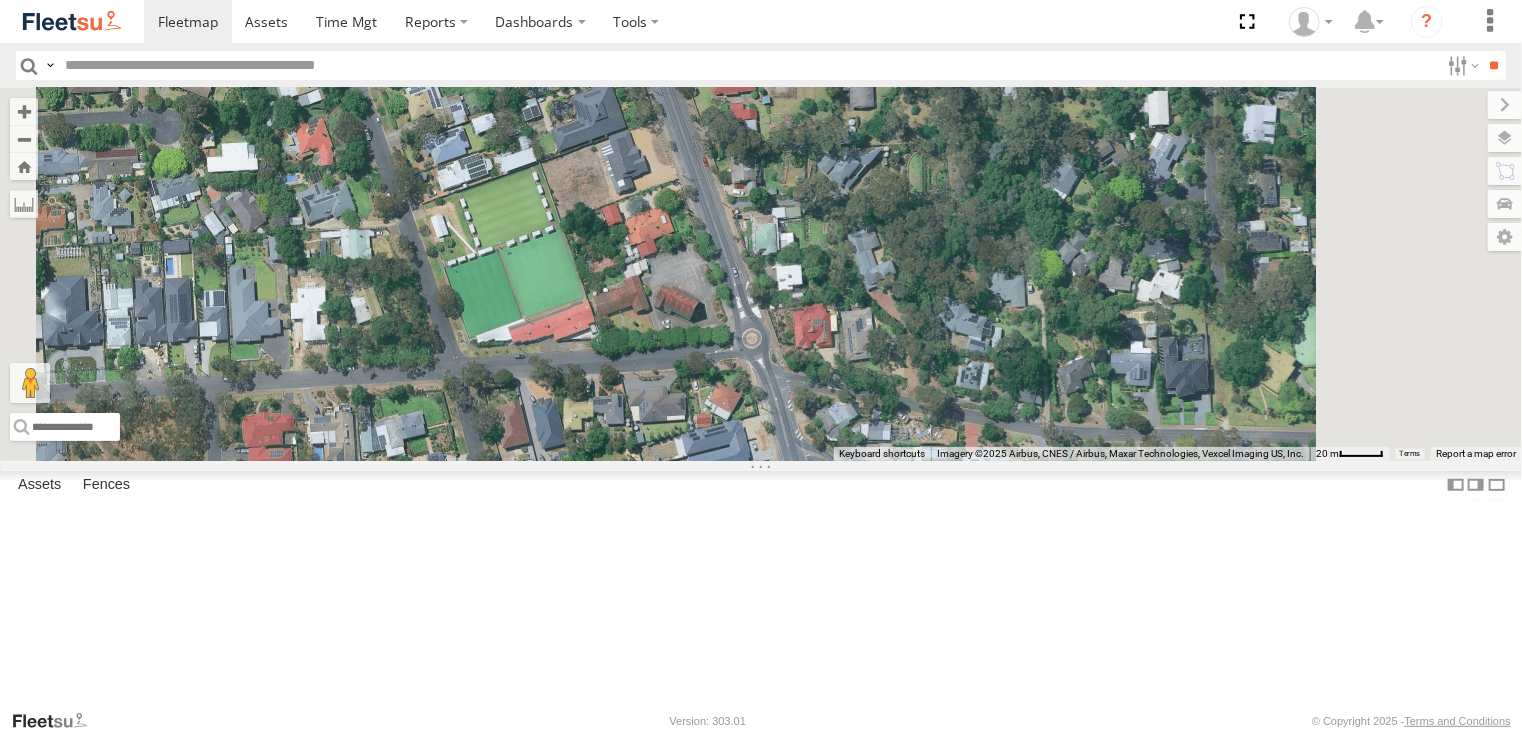 drag, startPoint x: 900, startPoint y: 440, endPoint x: 786, endPoint y: 600, distance: 196.45865 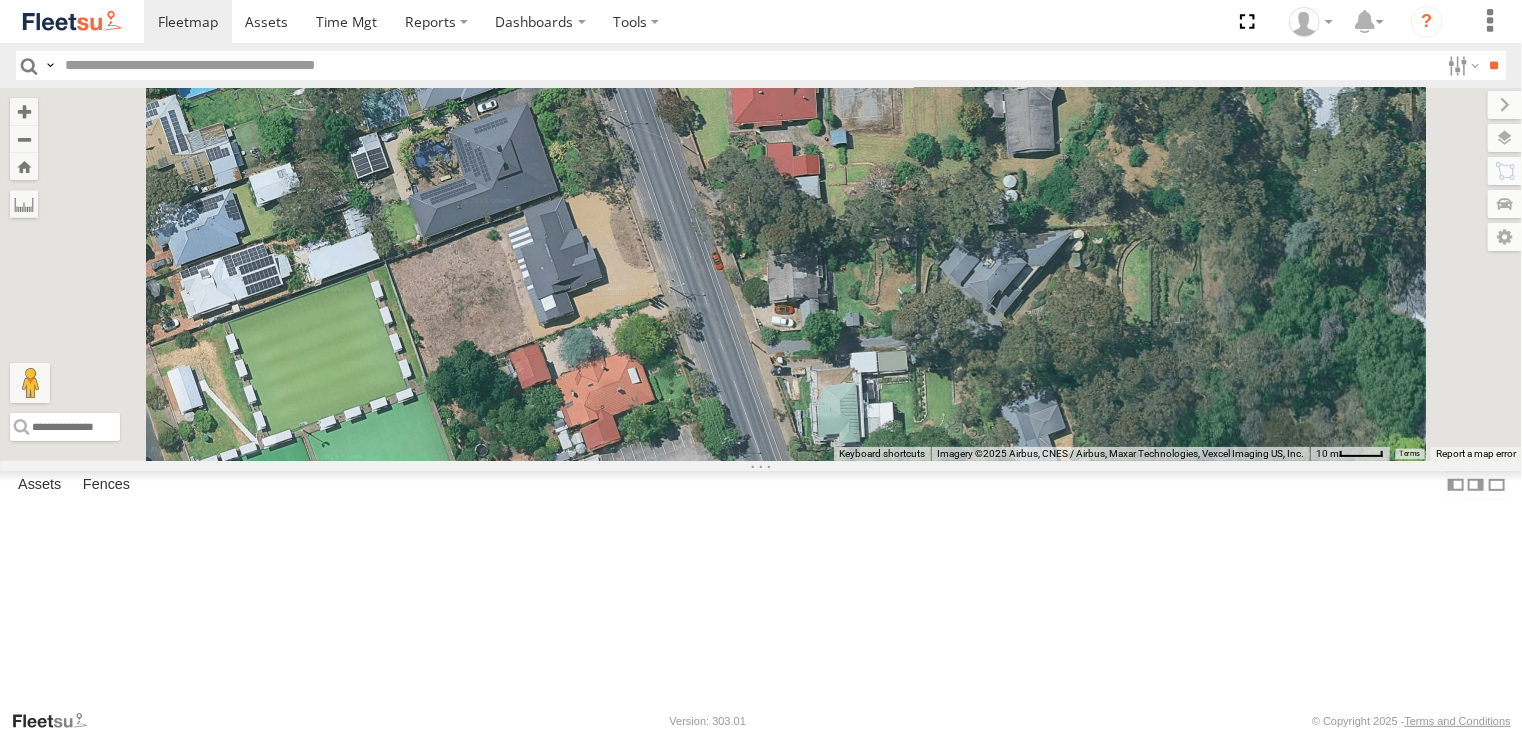 drag, startPoint x: 825, startPoint y: 438, endPoint x: 896, endPoint y: 637, distance: 211.28653 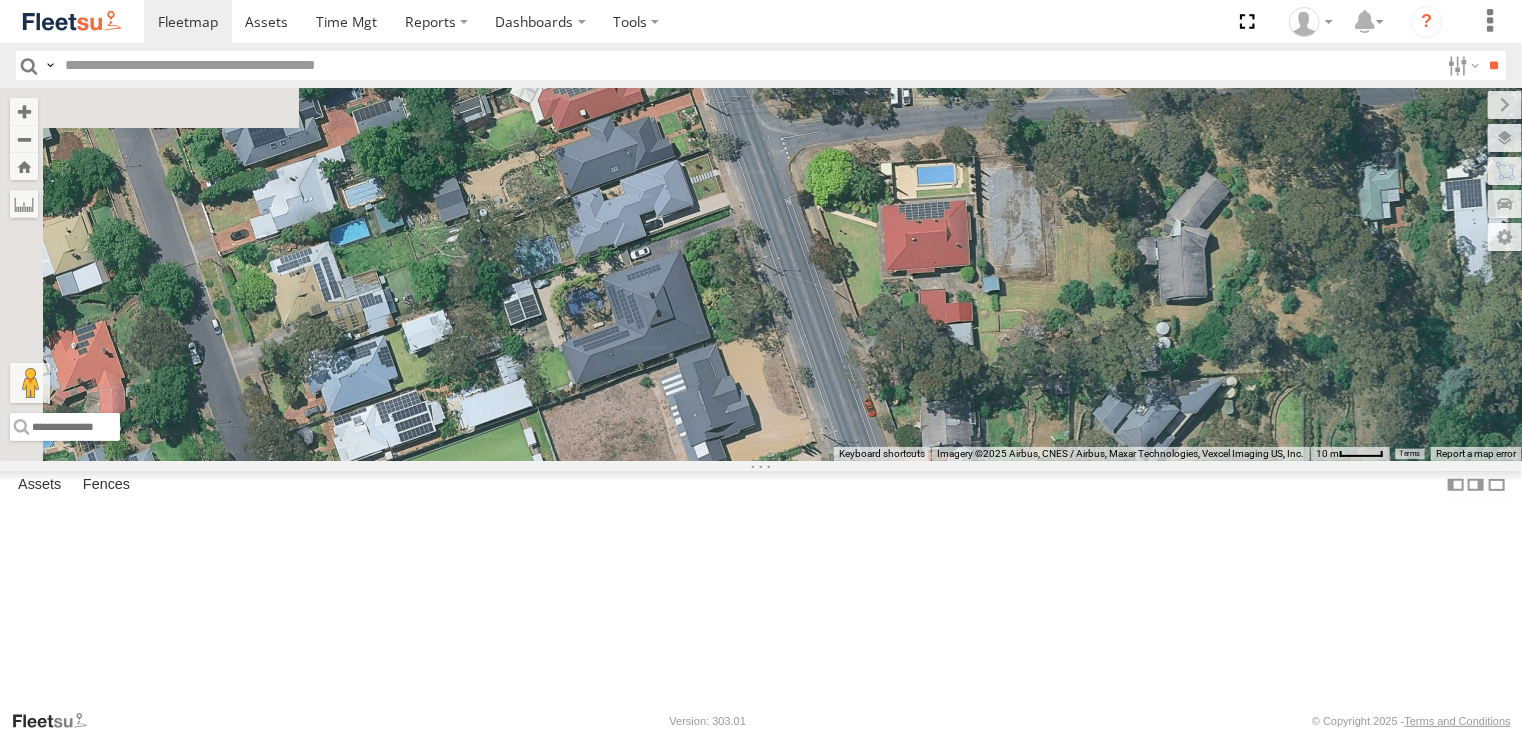 drag, startPoint x: 828, startPoint y: 494, endPoint x: 975, endPoint y: 617, distance: 191.6716 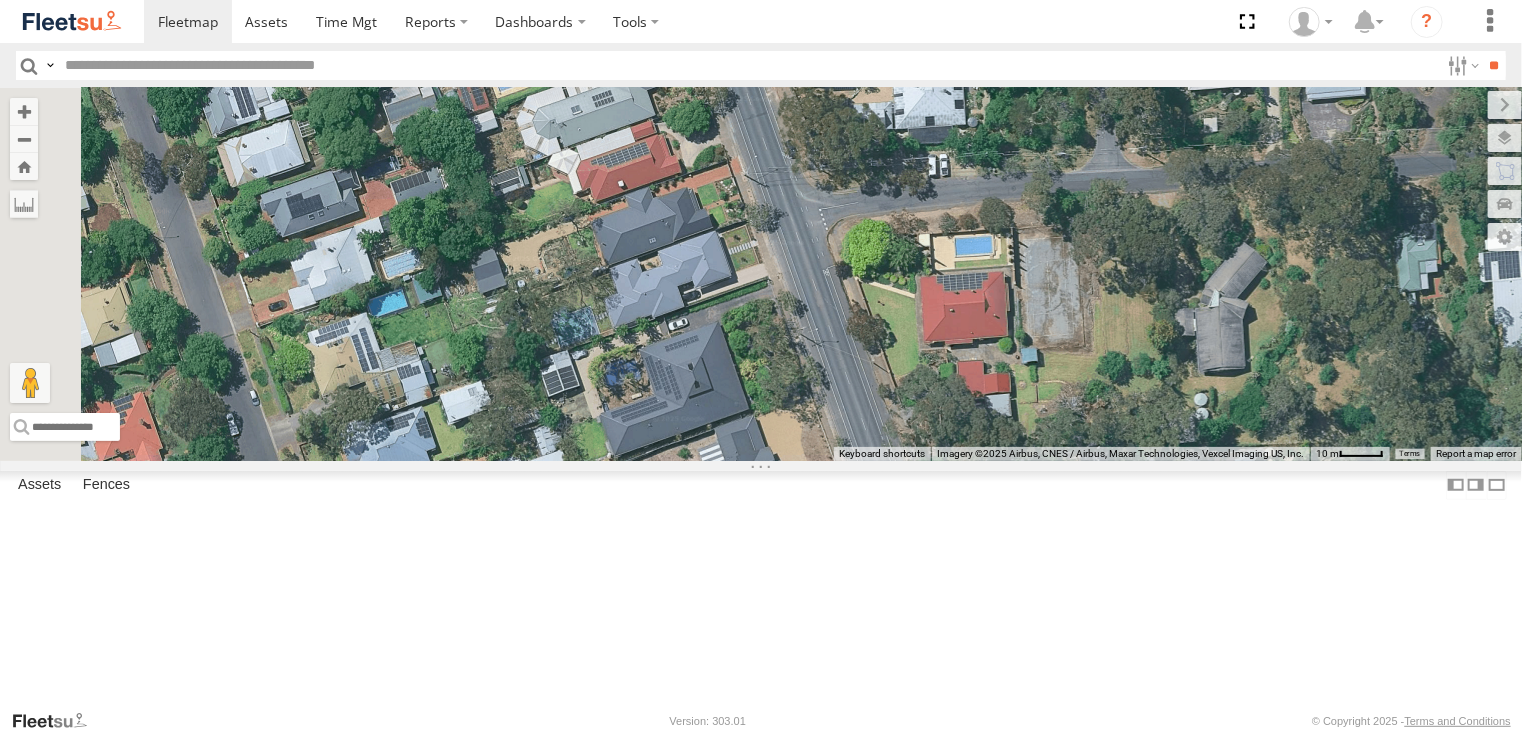drag, startPoint x: 885, startPoint y: 505, endPoint x: 920, endPoint y: 570, distance: 73.82411 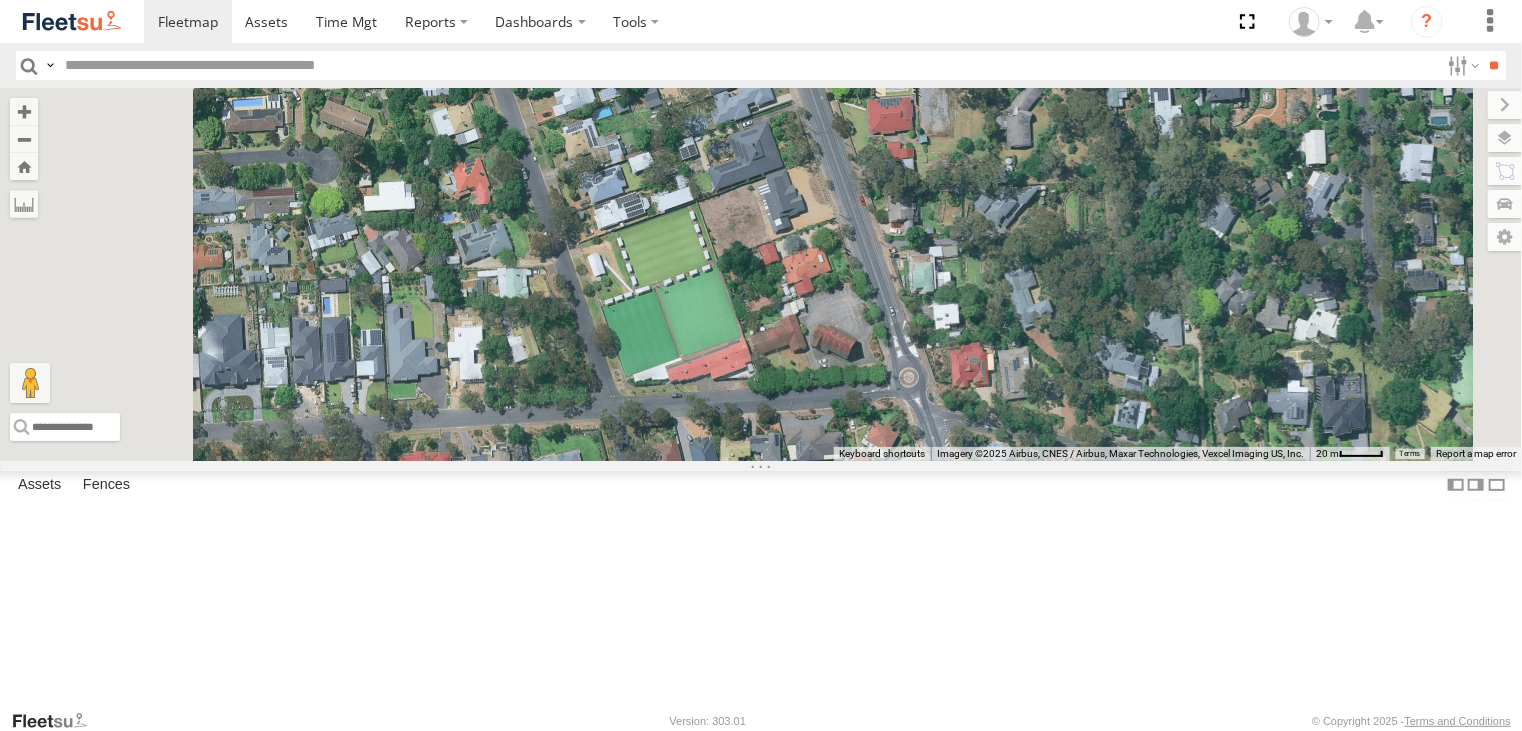 drag, startPoint x: 821, startPoint y: 589, endPoint x: 916, endPoint y: 342, distance: 264.63937 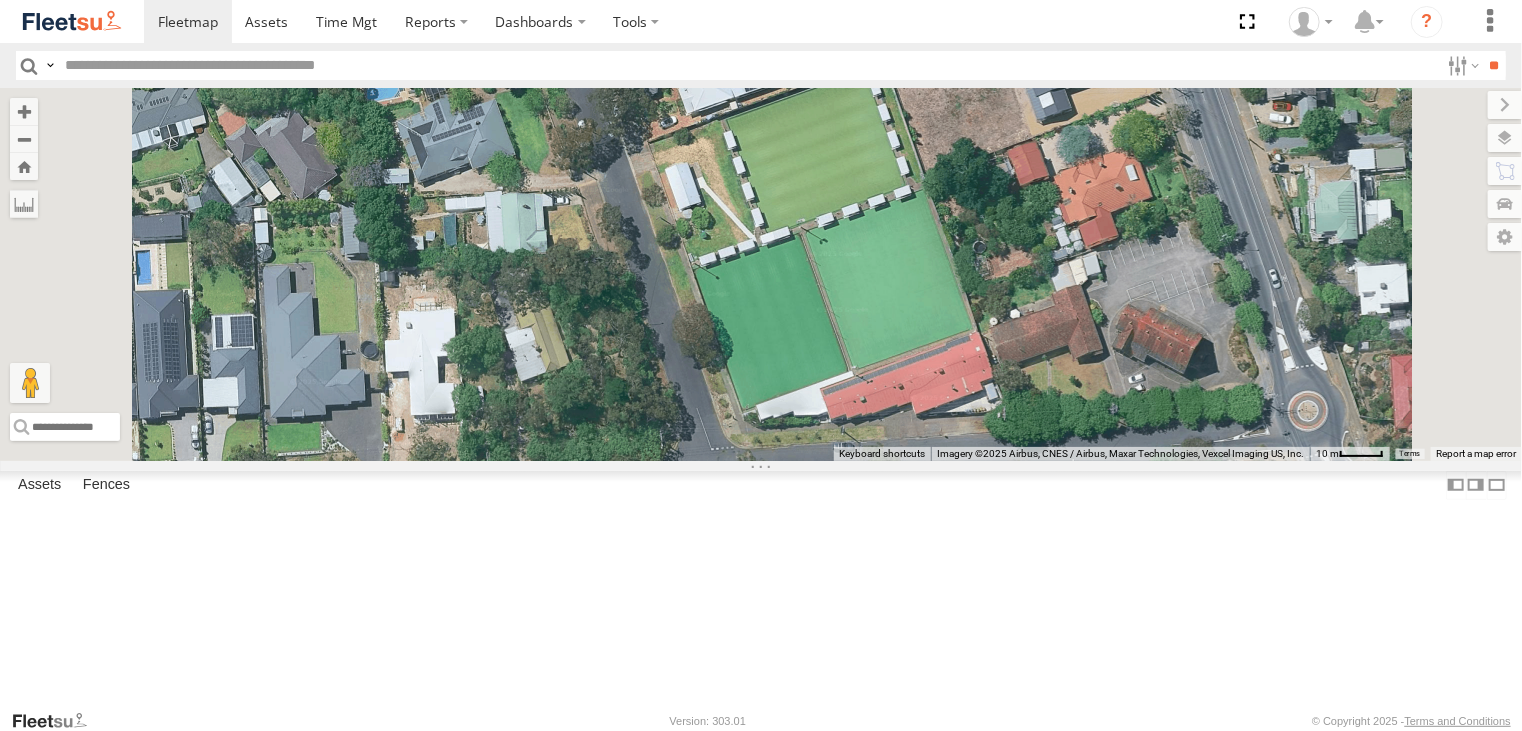 drag, startPoint x: 662, startPoint y: 461, endPoint x: 631, endPoint y: 426, distance: 46.75468 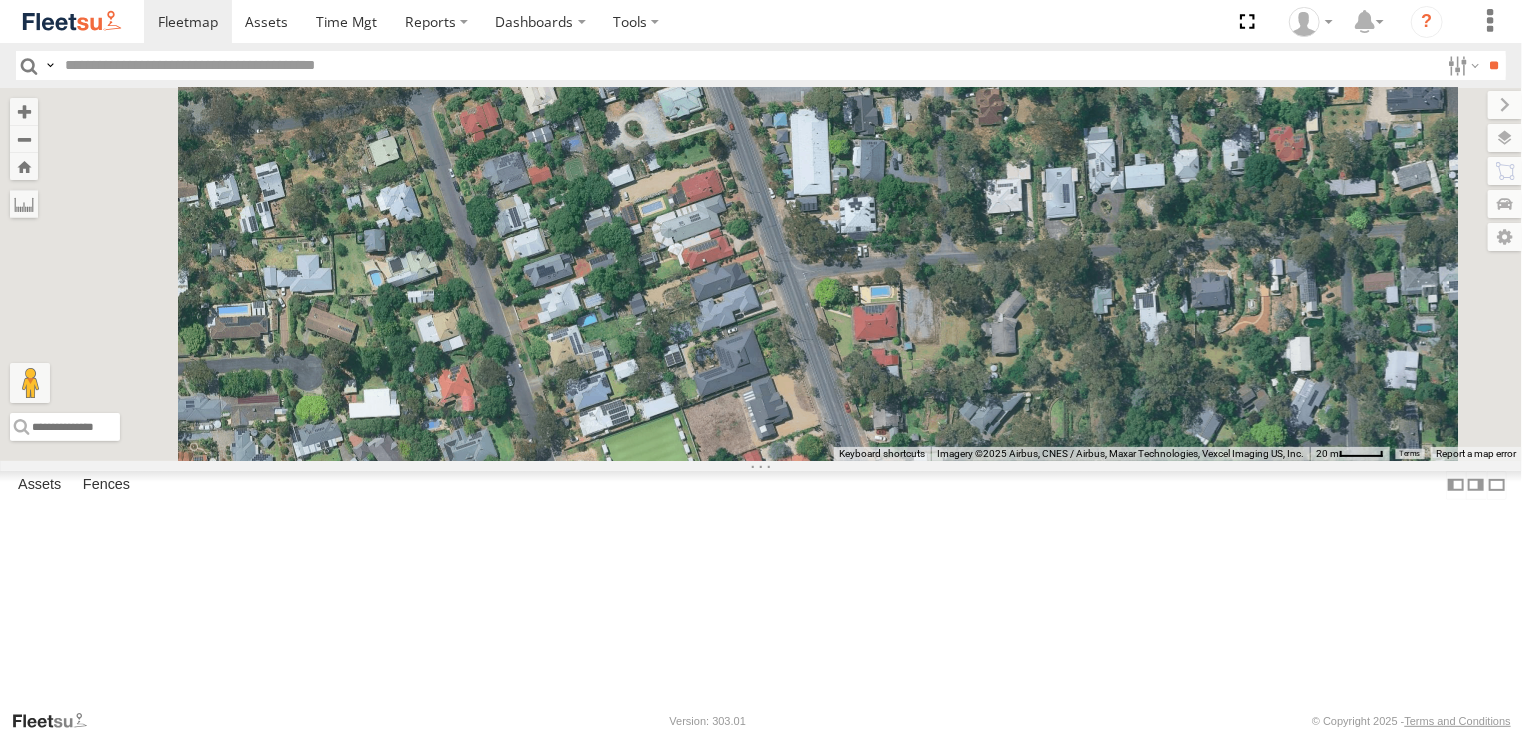 drag, startPoint x: 868, startPoint y: 336, endPoint x: 815, endPoint y: 588, distance: 257.5131 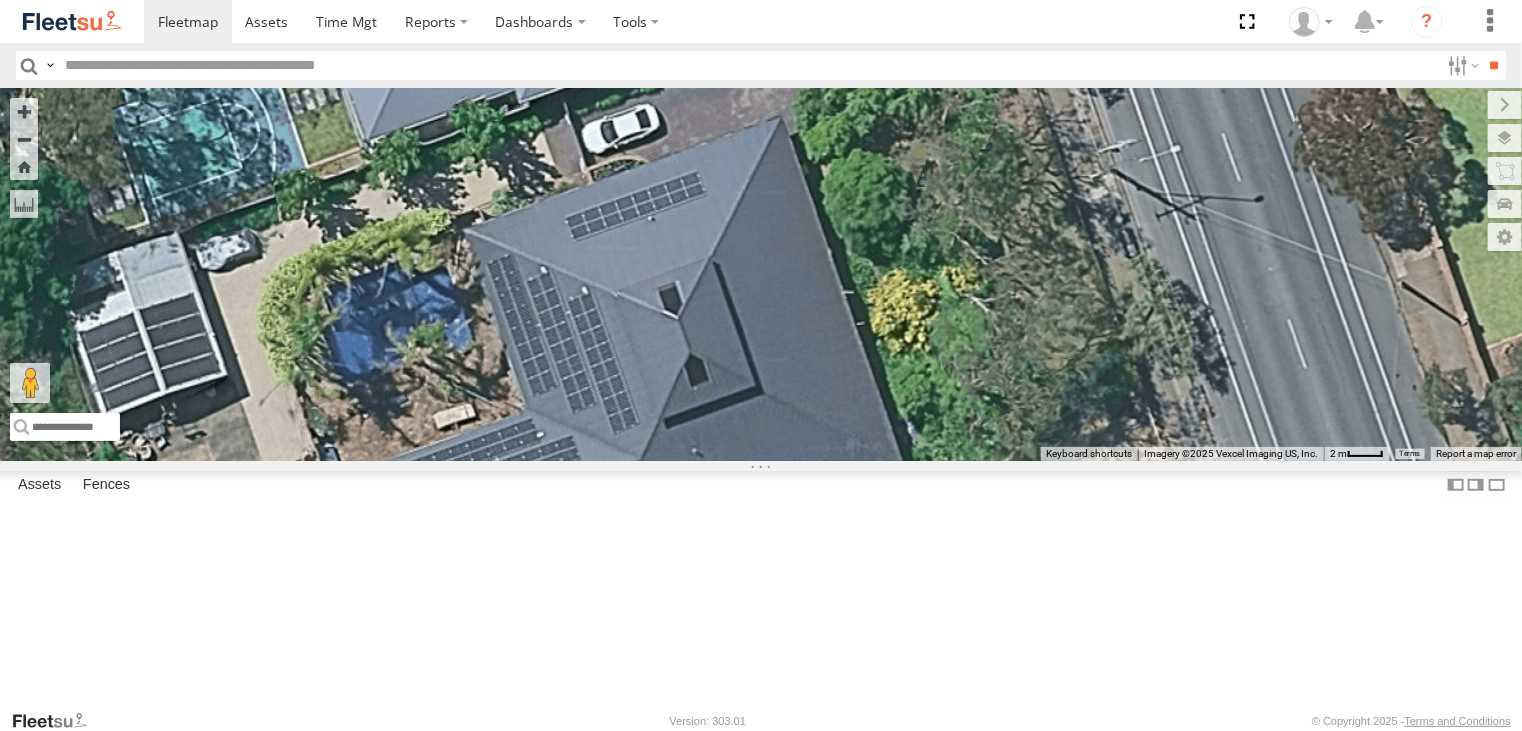 drag, startPoint x: 996, startPoint y: 472, endPoint x: 778, endPoint y: 482, distance: 218.22923 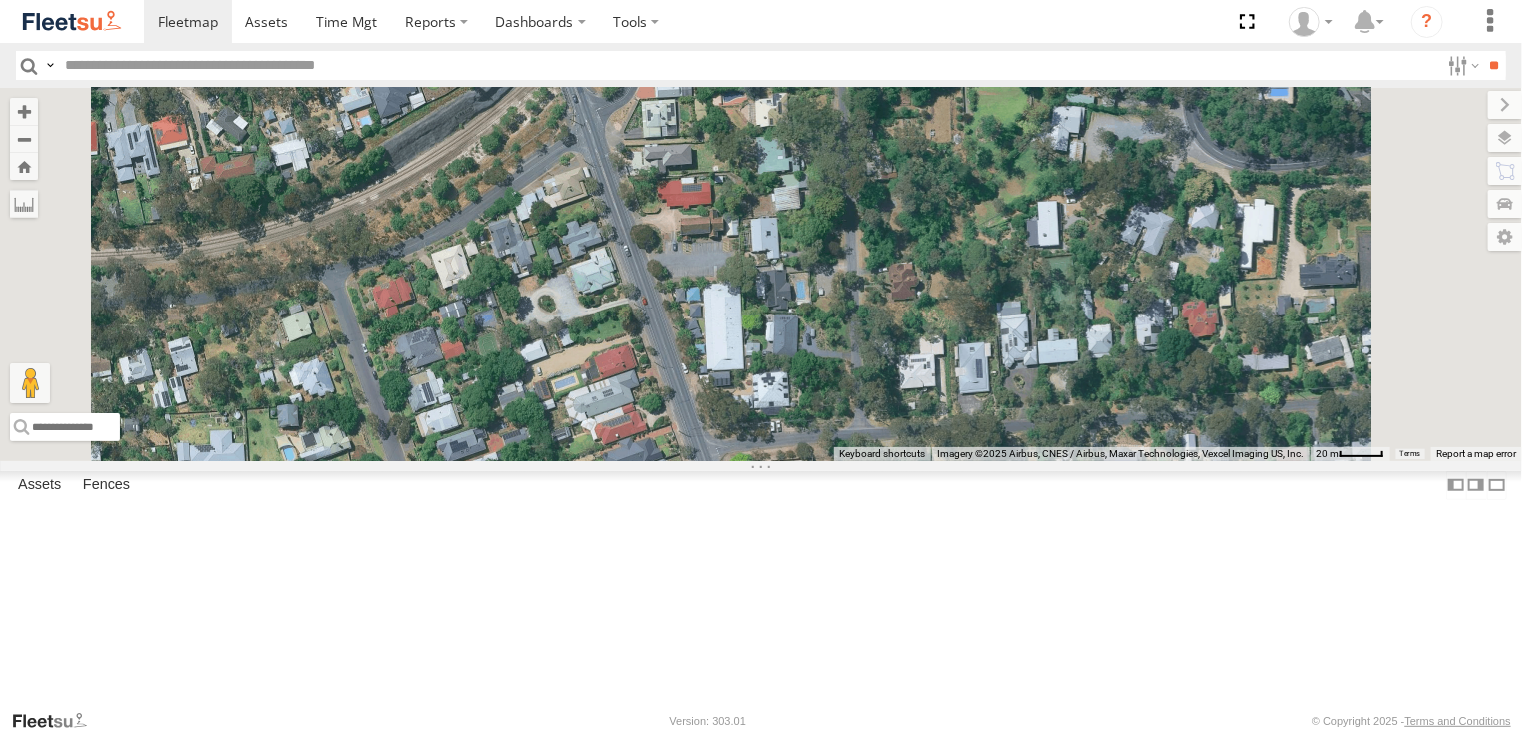 drag, startPoint x: 765, startPoint y: 345, endPoint x: 862, endPoint y: 551, distance: 227.69498 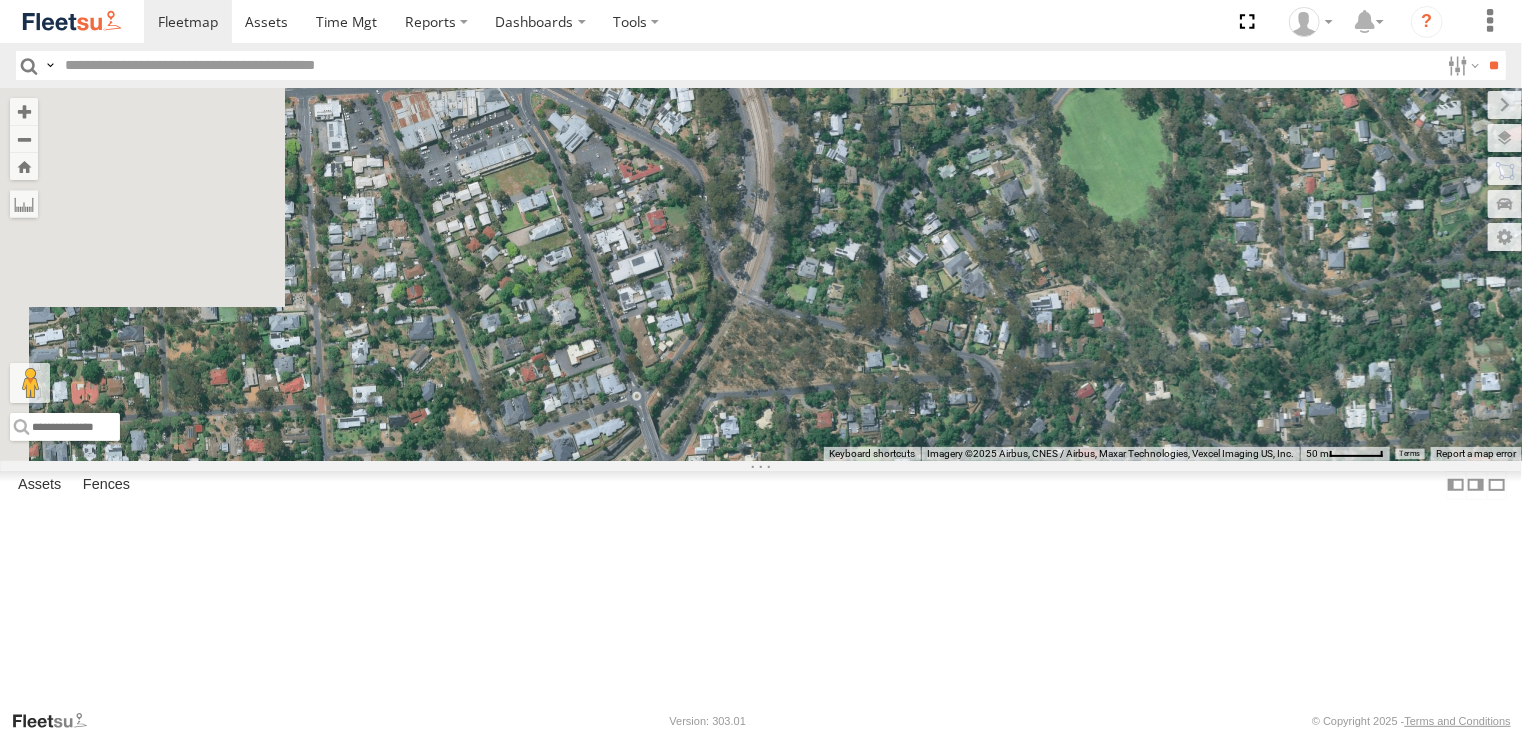 drag, startPoint x: 750, startPoint y: 331, endPoint x: 866, endPoint y: 586, distance: 280.1446 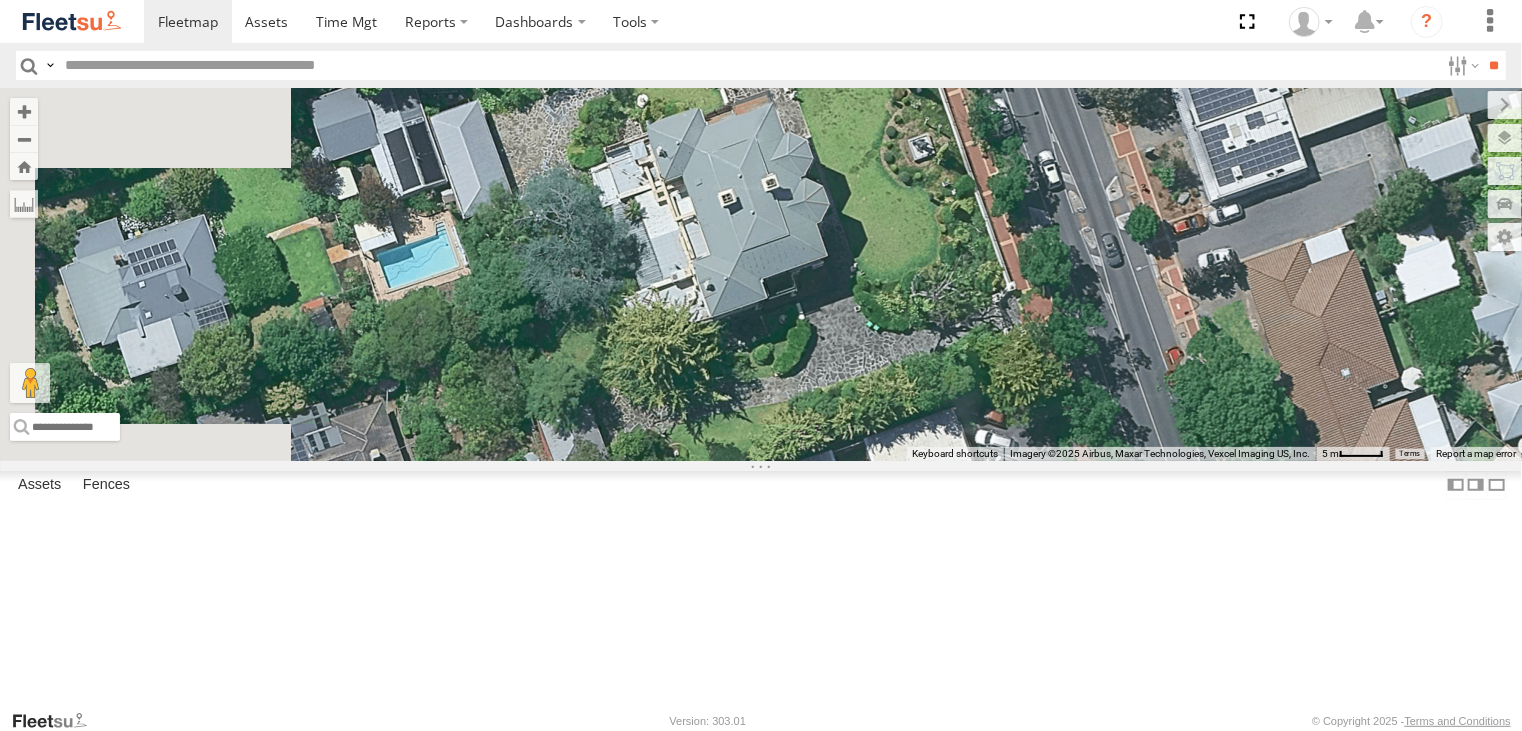 drag, startPoint x: 872, startPoint y: 537, endPoint x: 1005, endPoint y: 539, distance: 133.01503 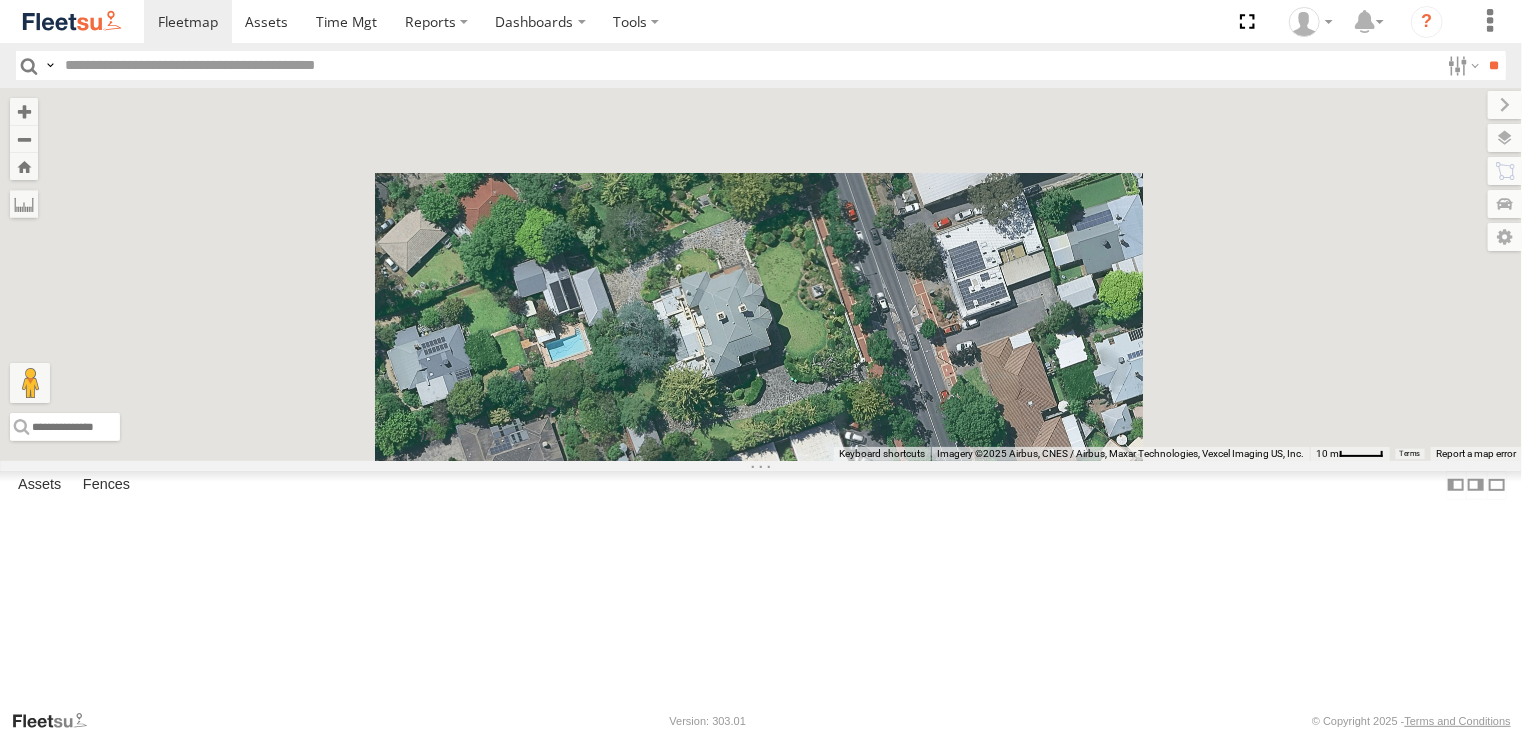 drag, startPoint x: 804, startPoint y: 509, endPoint x: 974, endPoint y: 567, distance: 179.62183 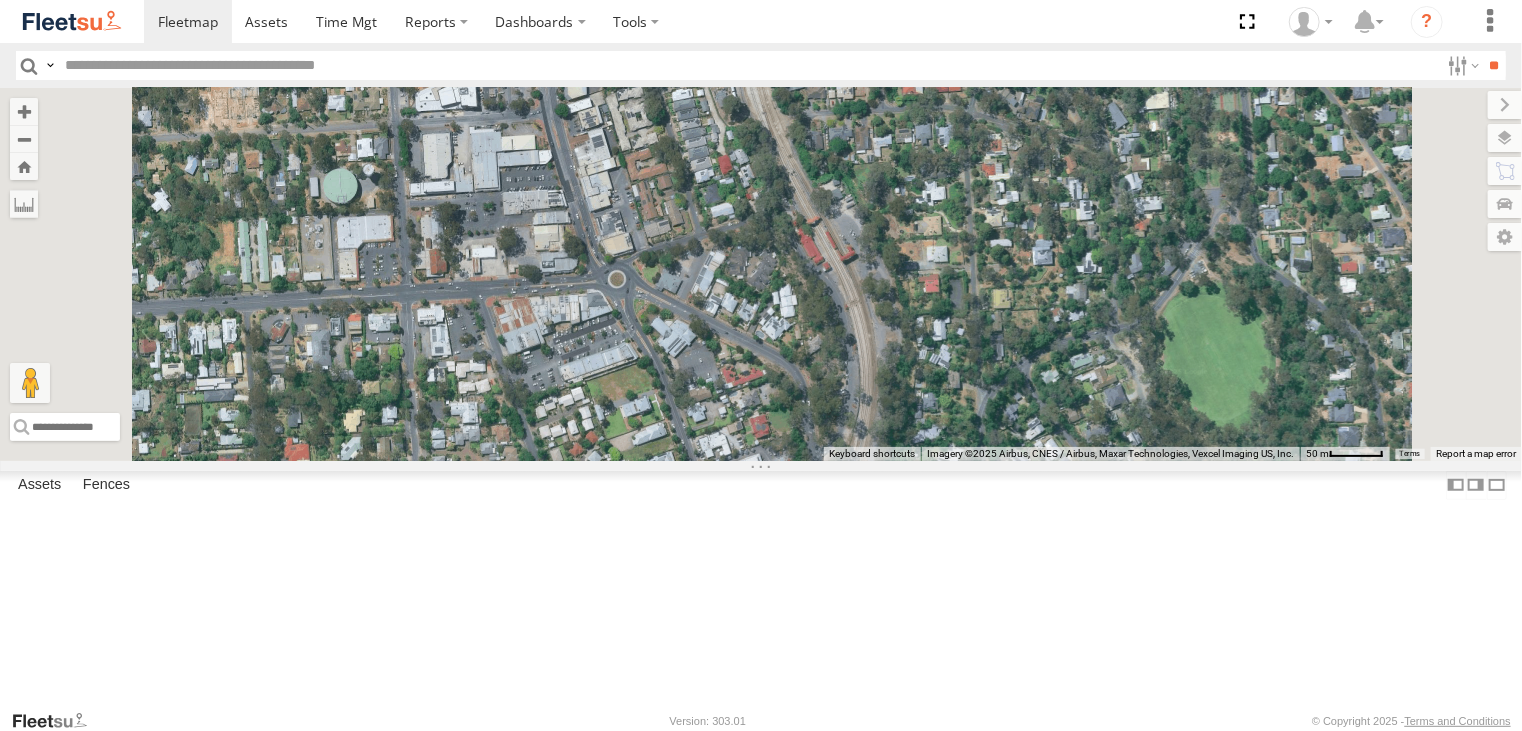 drag, startPoint x: 832, startPoint y: 310, endPoint x: 771, endPoint y: 478, distance: 178.73164 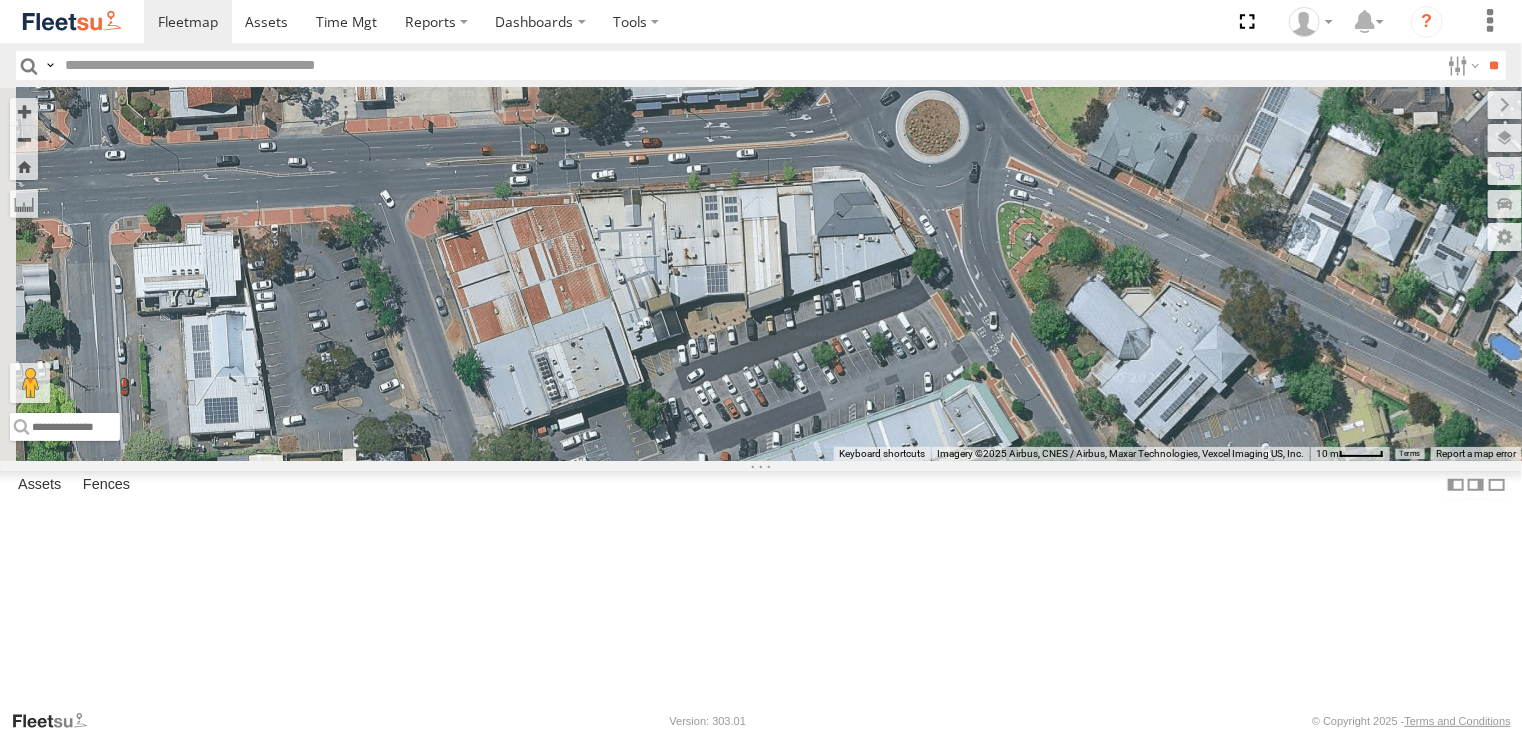 drag, startPoint x: 762, startPoint y: 362, endPoint x: 774, endPoint y: 432, distance: 71.021126 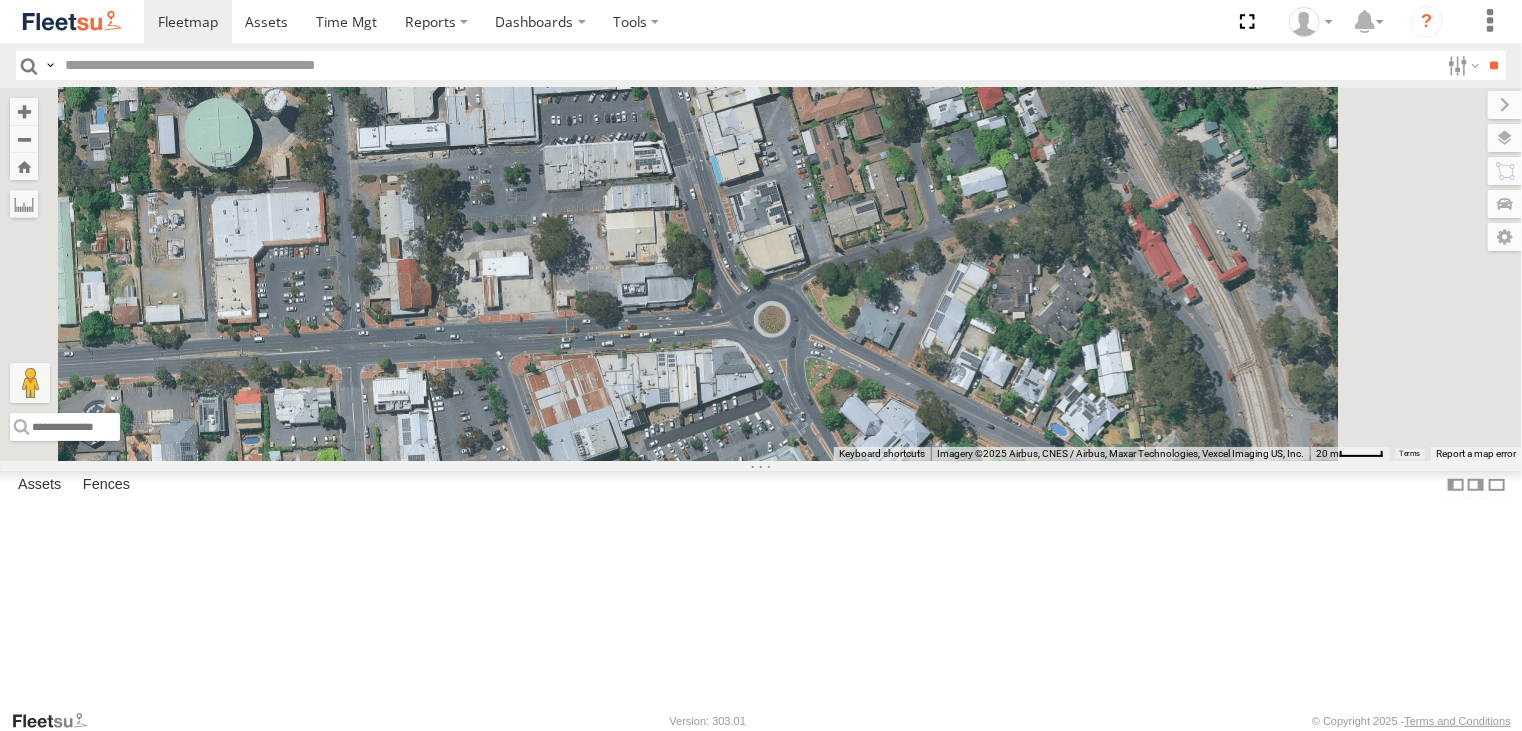 drag, startPoint x: 770, startPoint y: 382, endPoint x: 838, endPoint y: 554, distance: 184.95406 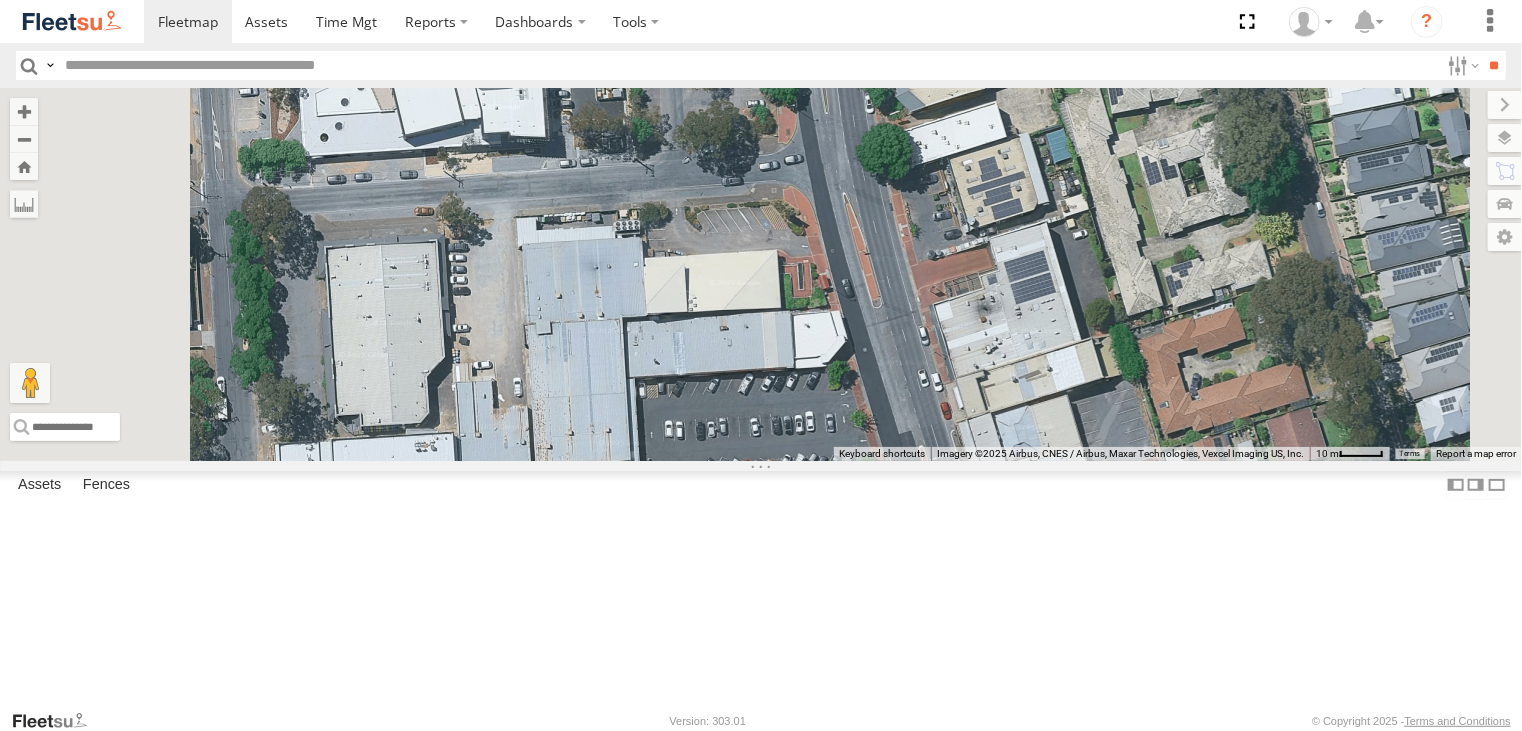 drag, startPoint x: 801, startPoint y: 359, endPoint x: 794, endPoint y: 657, distance: 298.0822 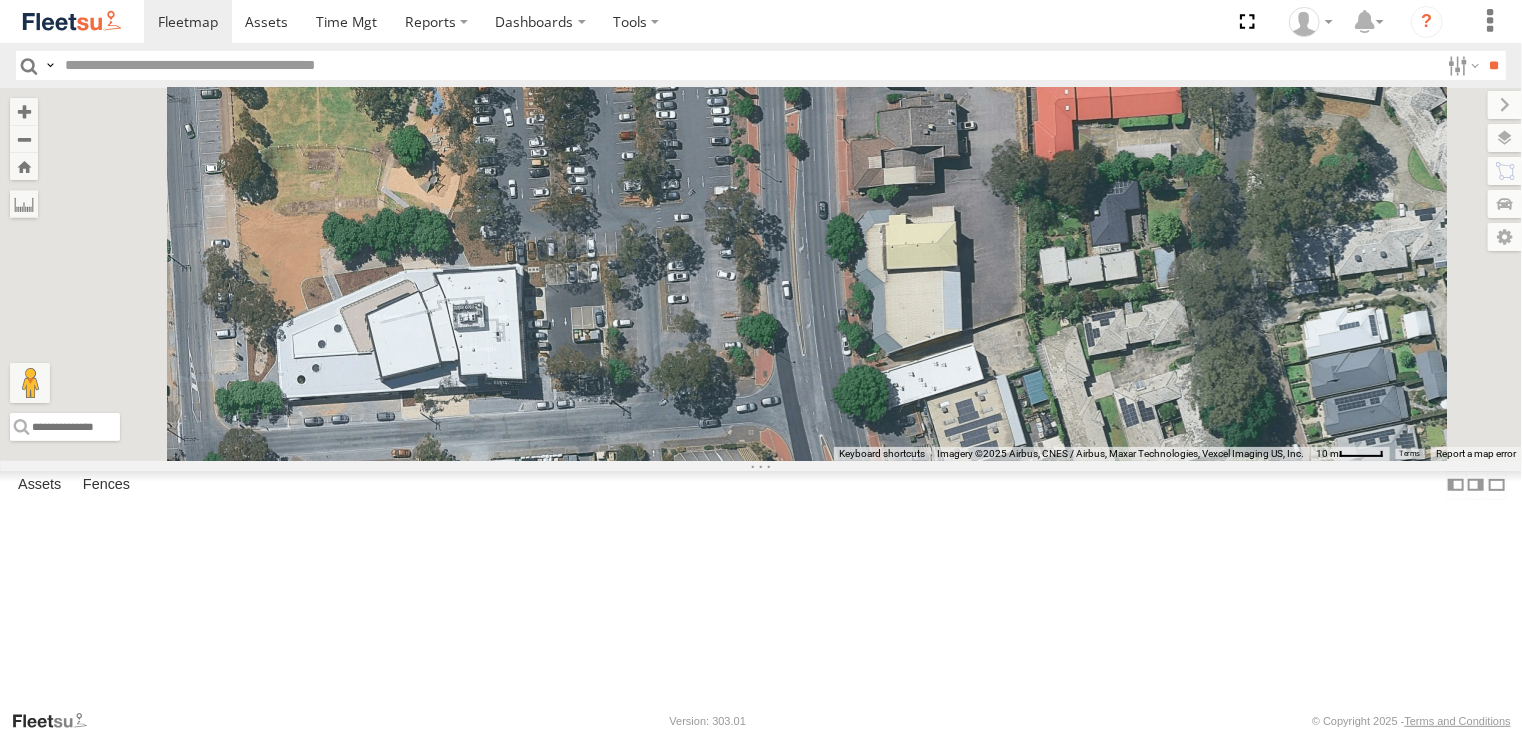 drag, startPoint x: 845, startPoint y: 506, endPoint x: 804, endPoint y: 777, distance: 274.08392 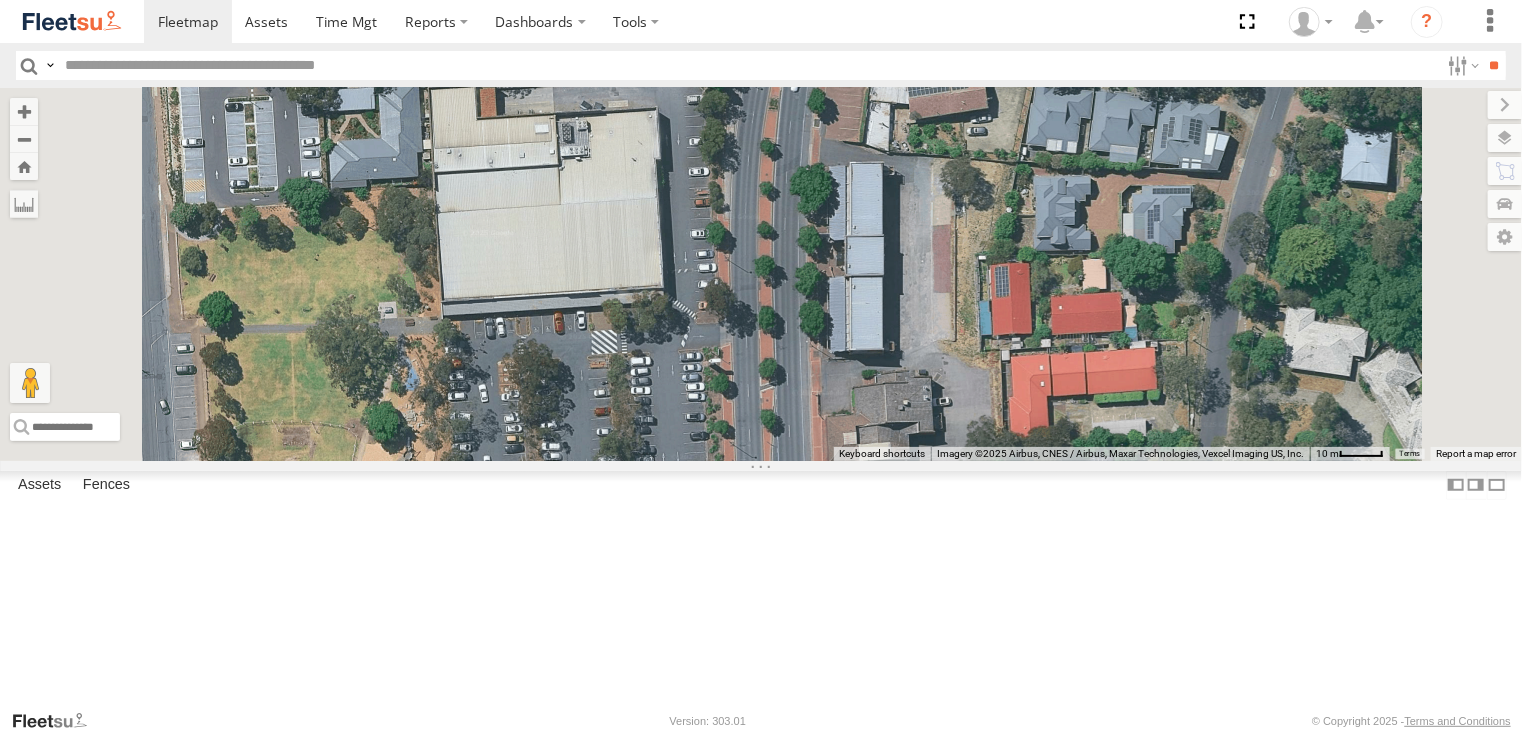 drag, startPoint x: 855, startPoint y: 490, endPoint x: 855, endPoint y: 626, distance: 136 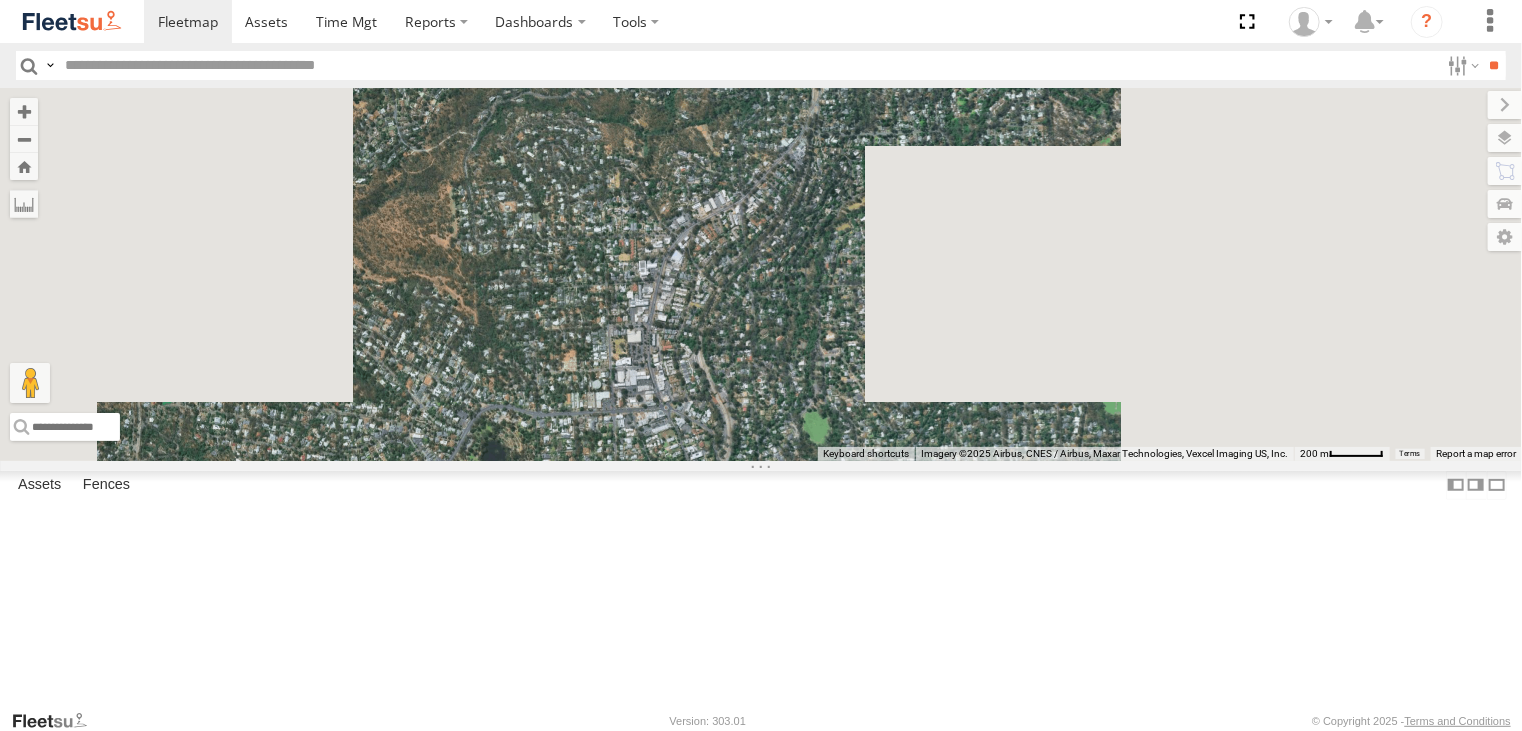 drag, startPoint x: 866, startPoint y: 634, endPoint x: 882, endPoint y: 392, distance: 242.52835 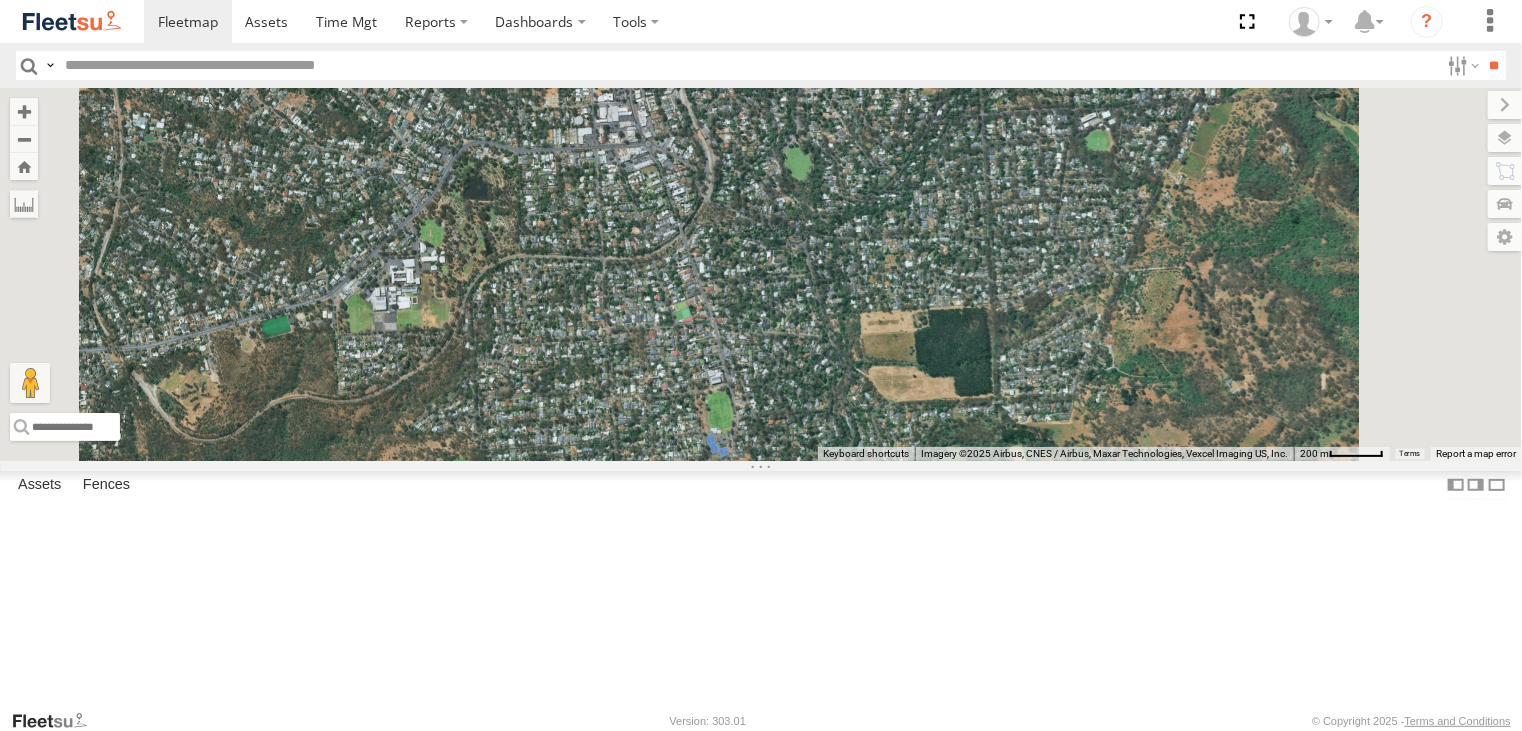 drag, startPoint x: 893, startPoint y: 554, endPoint x: 844, endPoint y: 520, distance: 59.64059 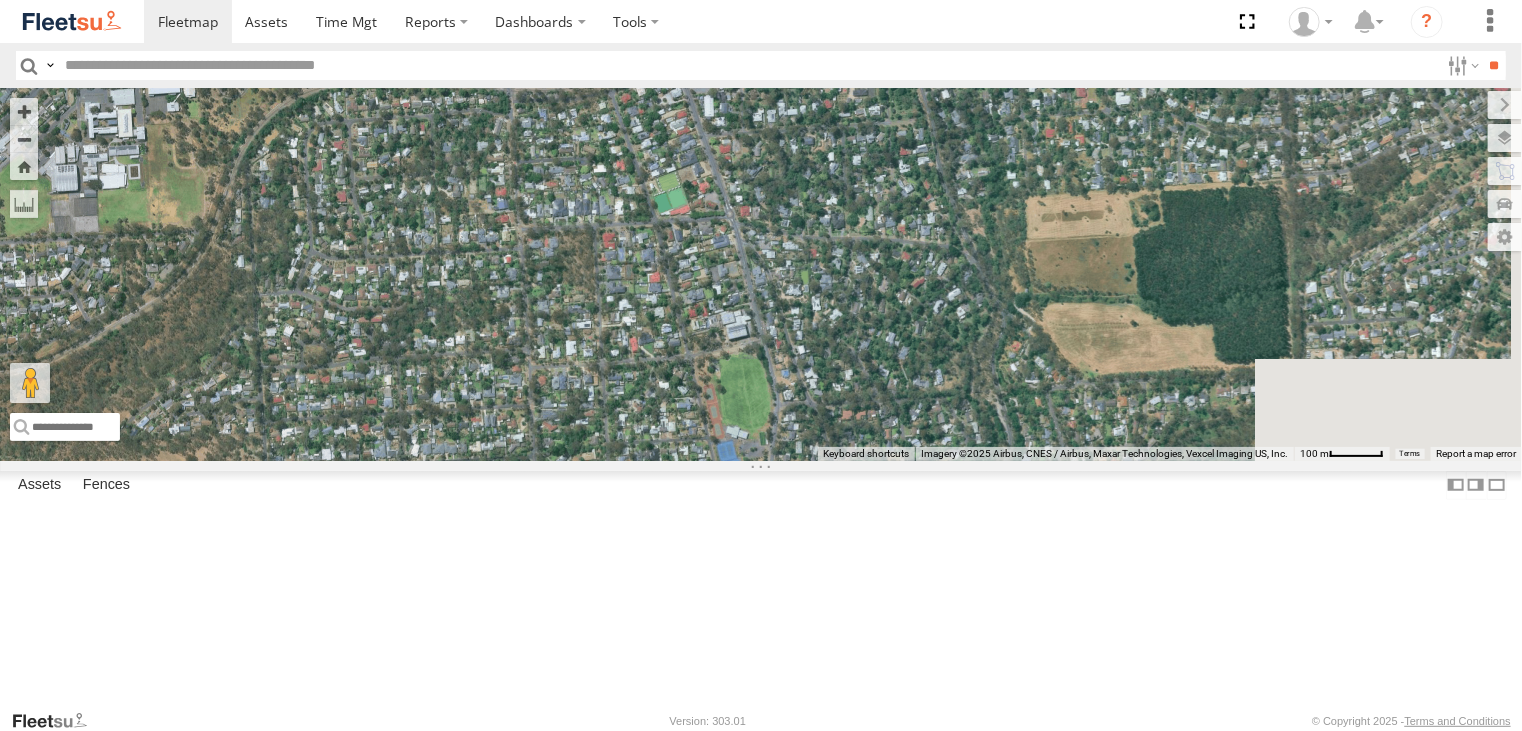 drag, startPoint x: 971, startPoint y: 458, endPoint x: 832, endPoint y: 487, distance: 141.99295 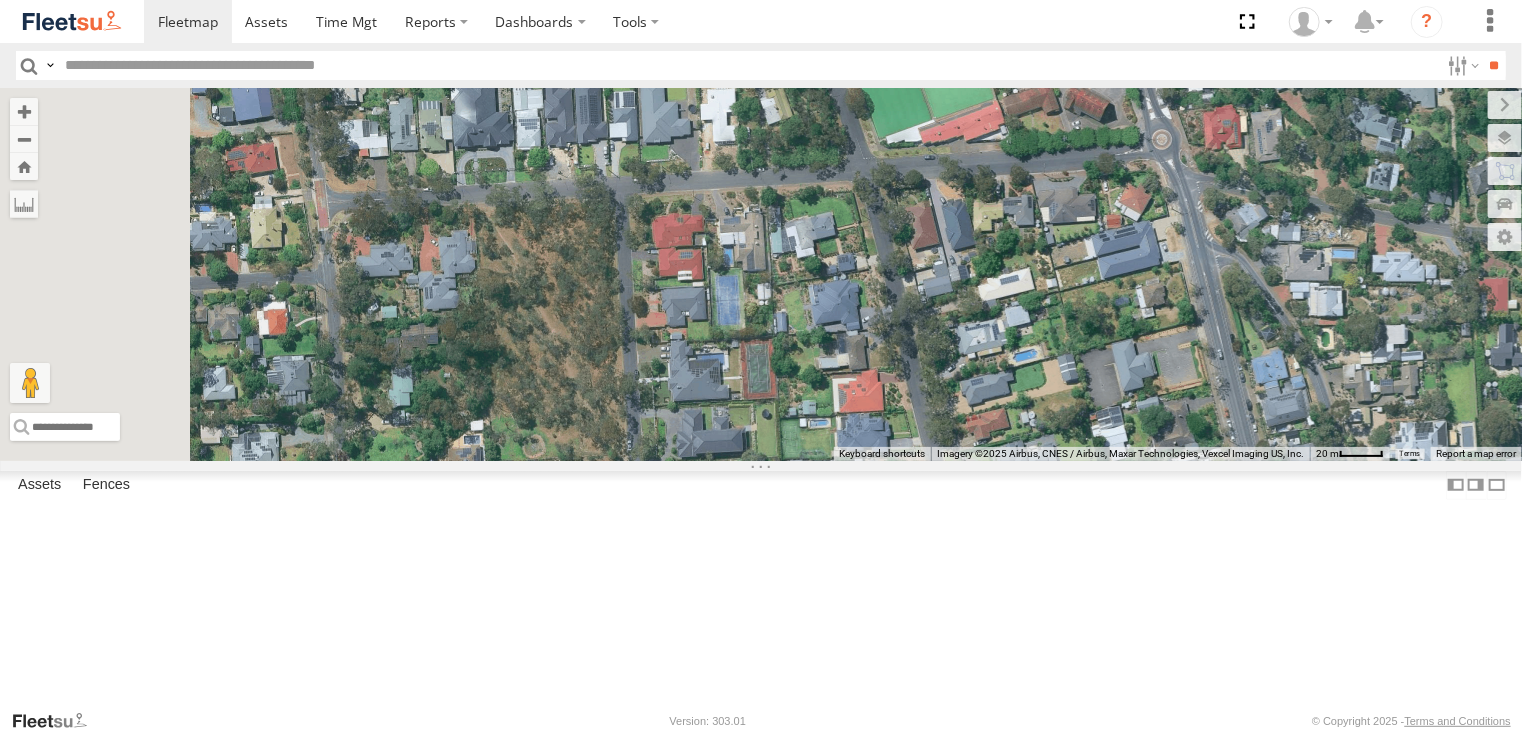 drag, startPoint x: 731, startPoint y: 359, endPoint x: 1064, endPoint y: 638, distance: 434.43066 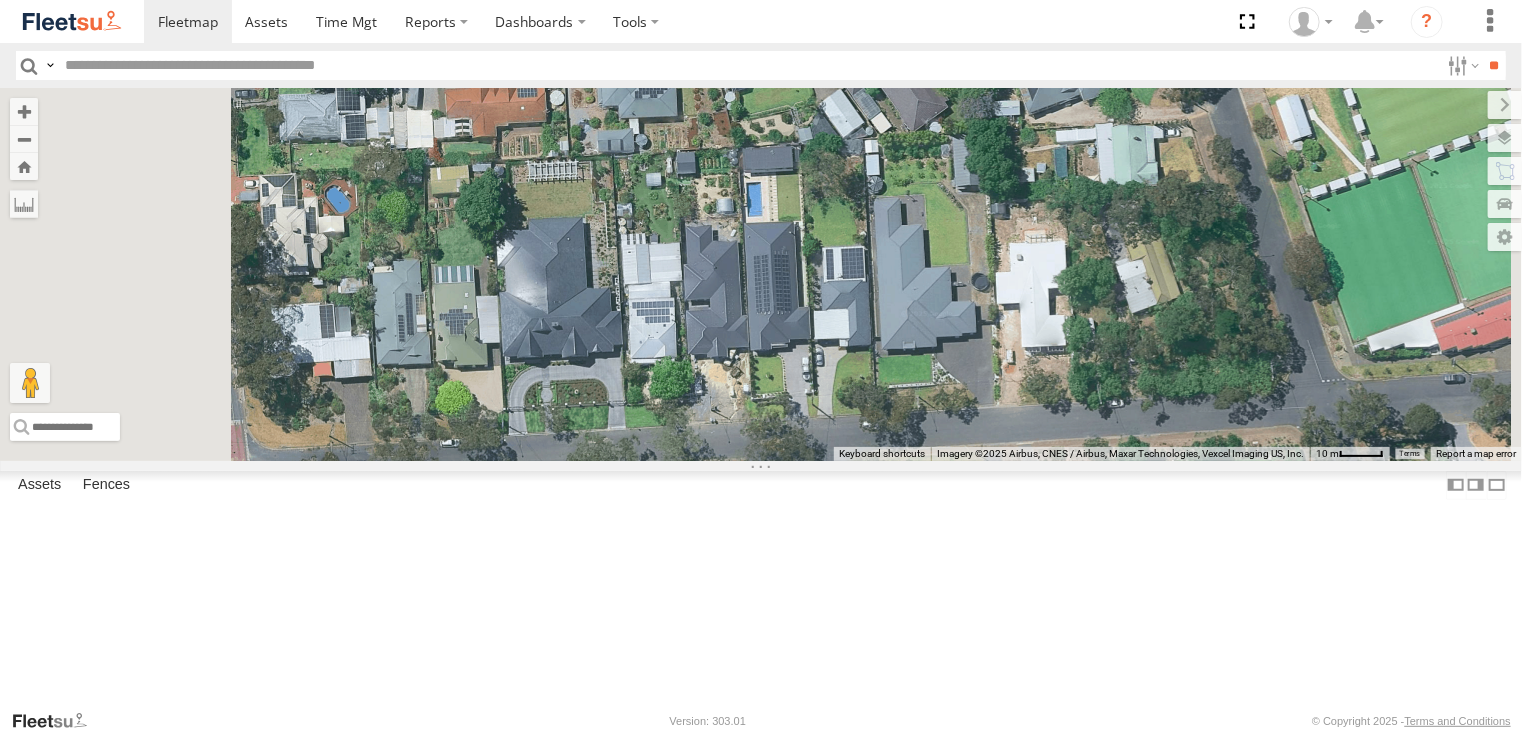 drag, startPoint x: 738, startPoint y: 274, endPoint x: 834, endPoint y: 598, distance: 337.92307 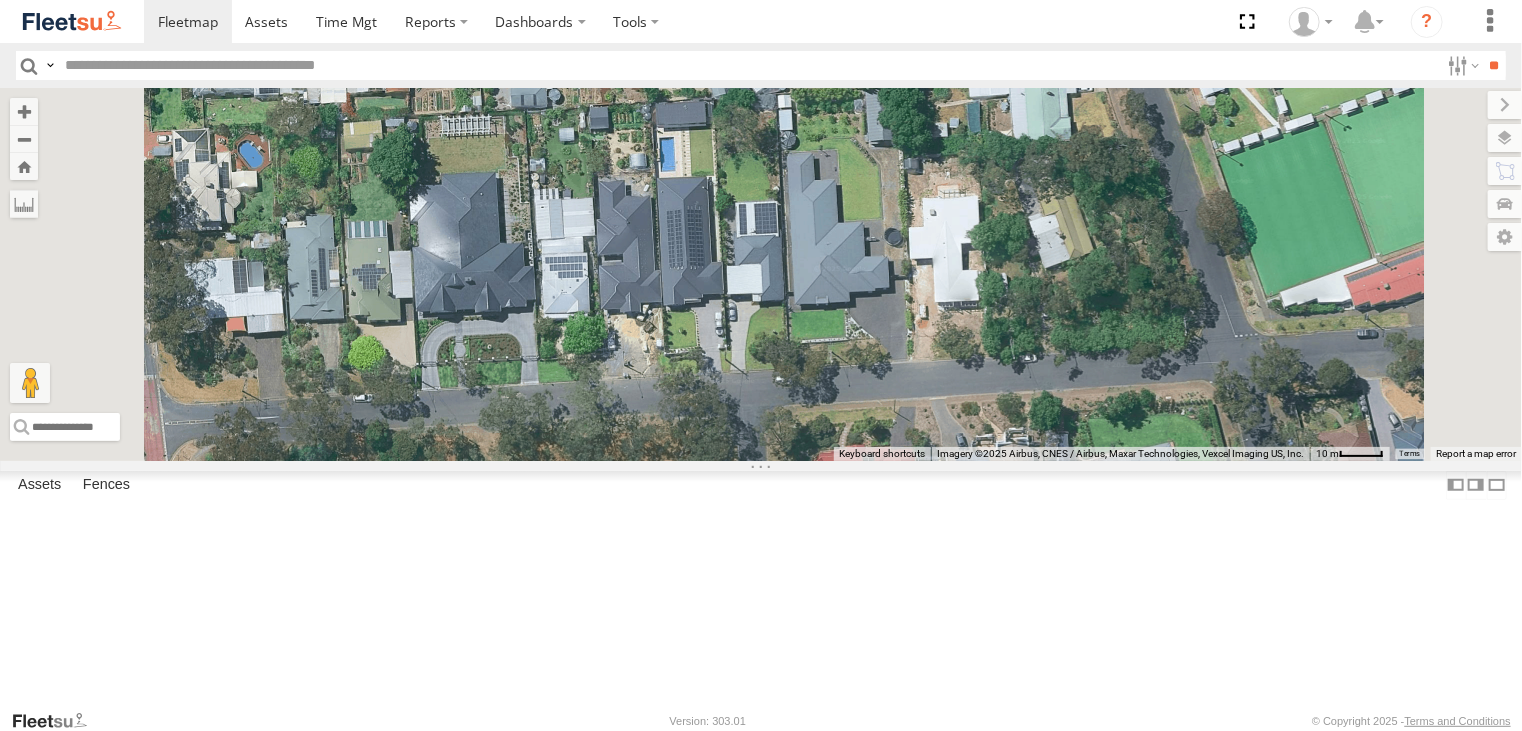 drag, startPoint x: 942, startPoint y: 631, endPoint x: 900, endPoint y: 436, distance: 199.4718 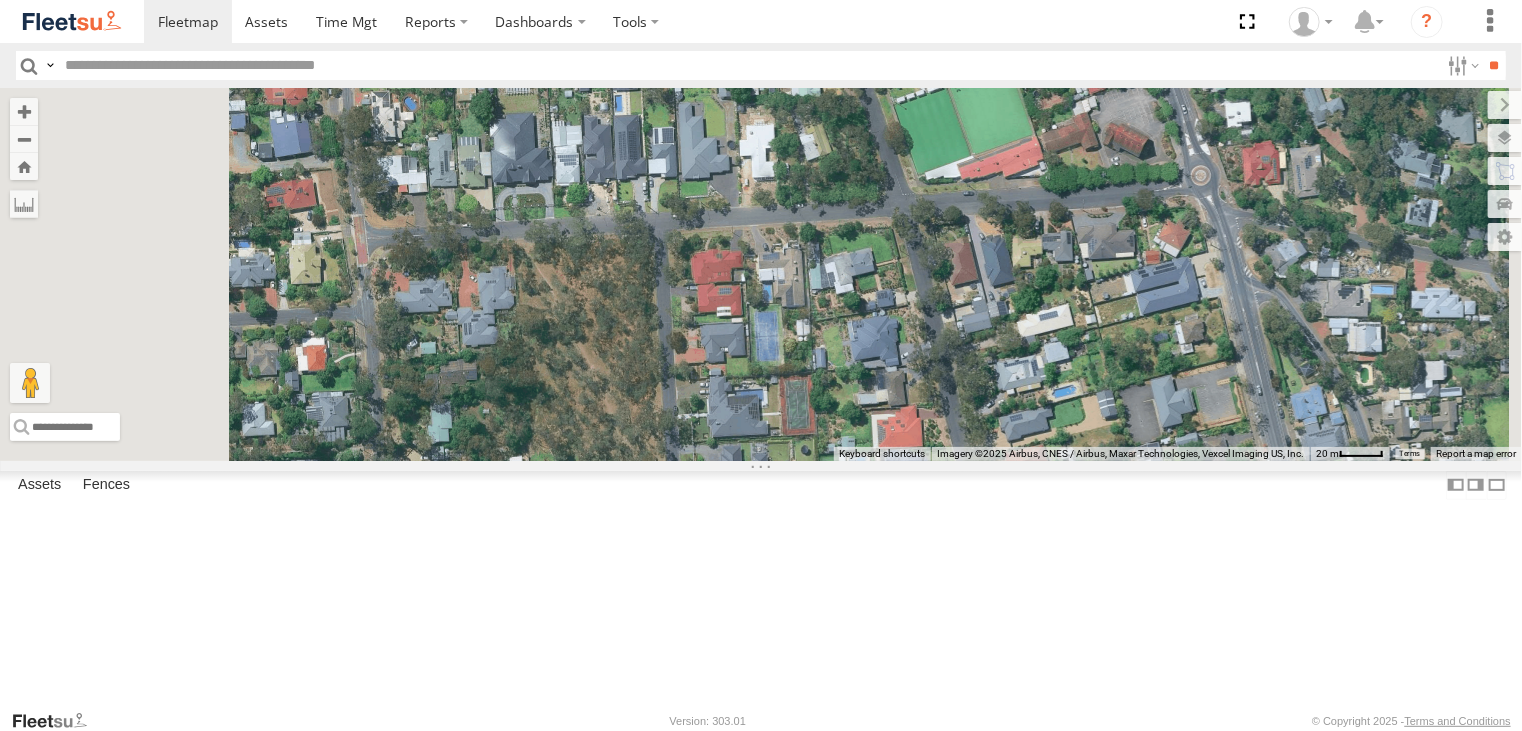 drag, startPoint x: 867, startPoint y: 507, endPoint x: 895, endPoint y: 462, distance: 53 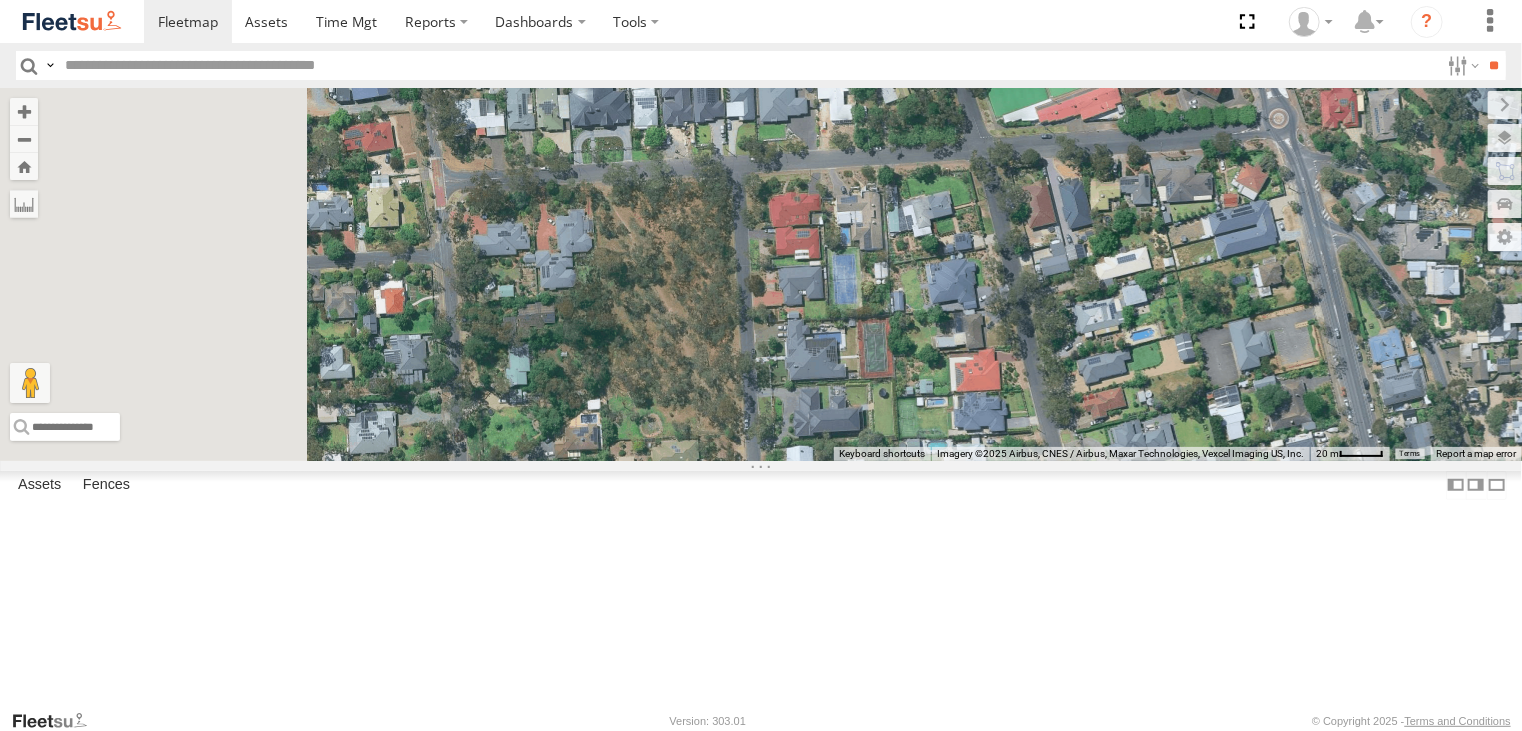 drag, startPoint x: 784, startPoint y: 599, endPoint x: 866, endPoint y: 541, distance: 100.43903 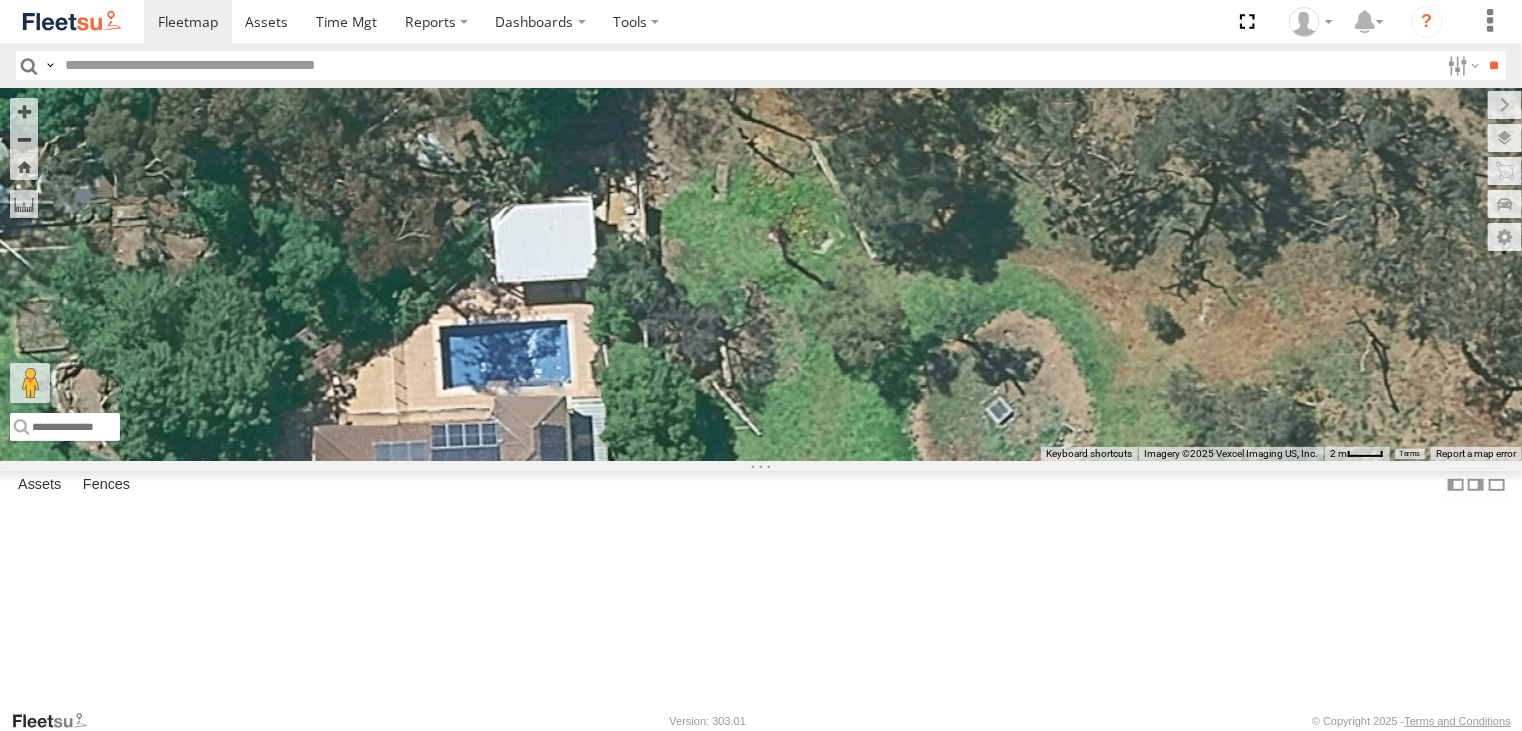 drag, startPoint x: 968, startPoint y: 461, endPoint x: 712, endPoint y: 561, distance: 274.83813 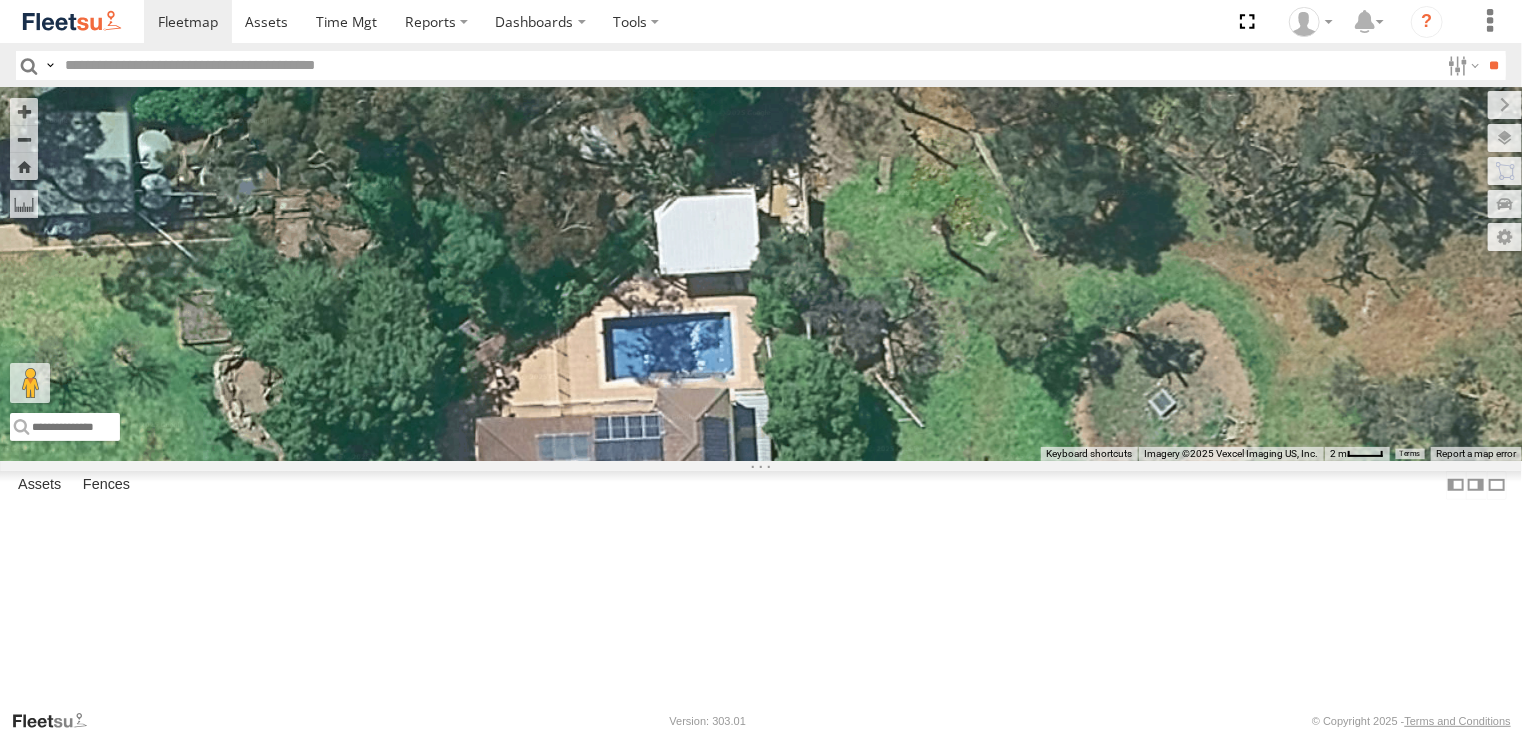 drag, startPoint x: 691, startPoint y: 542, endPoint x: 898, endPoint y: 522, distance: 207.96394 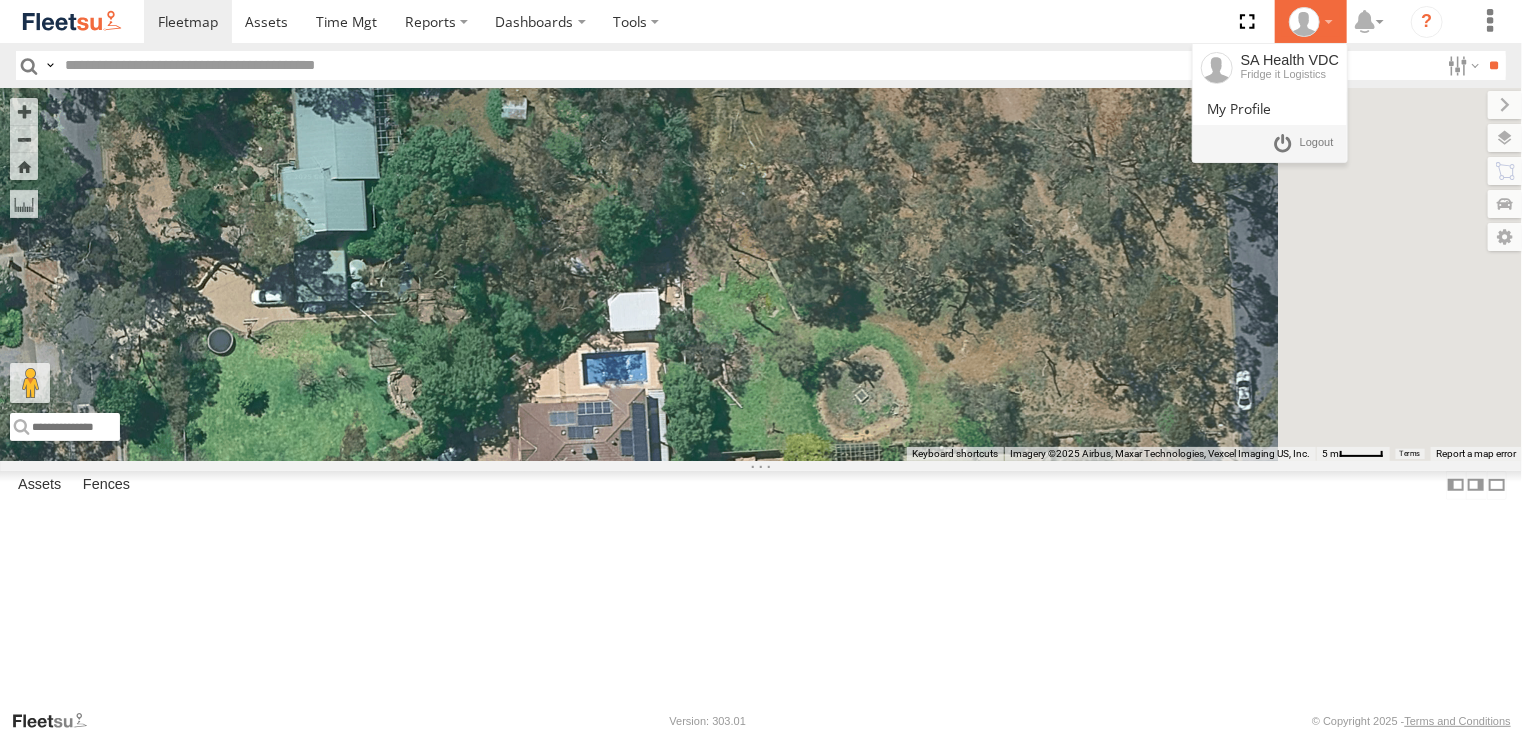 click on "SA Health VDC
Fridge it Logistics" at bounding box center (1311, 21) 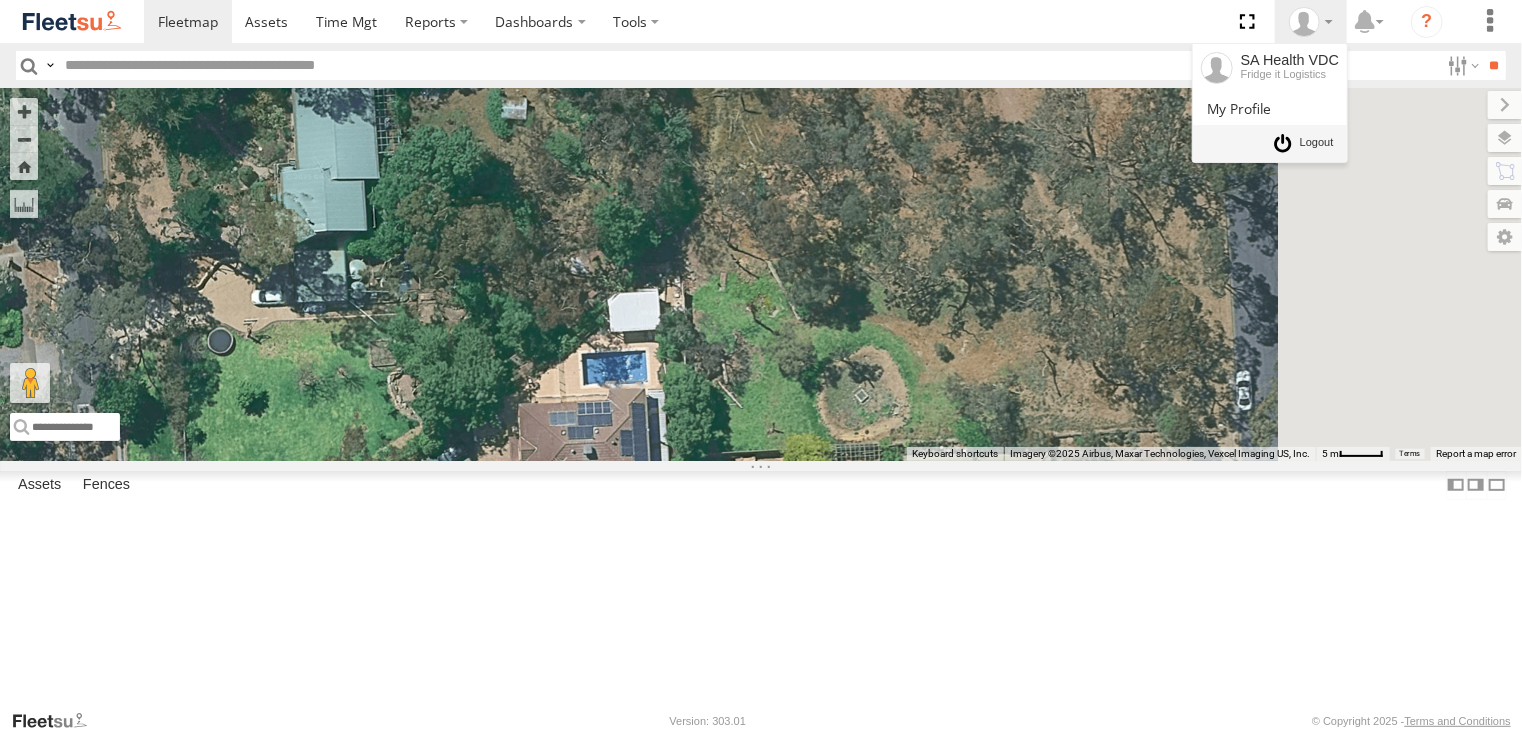 click at bounding box center [1317, 143] 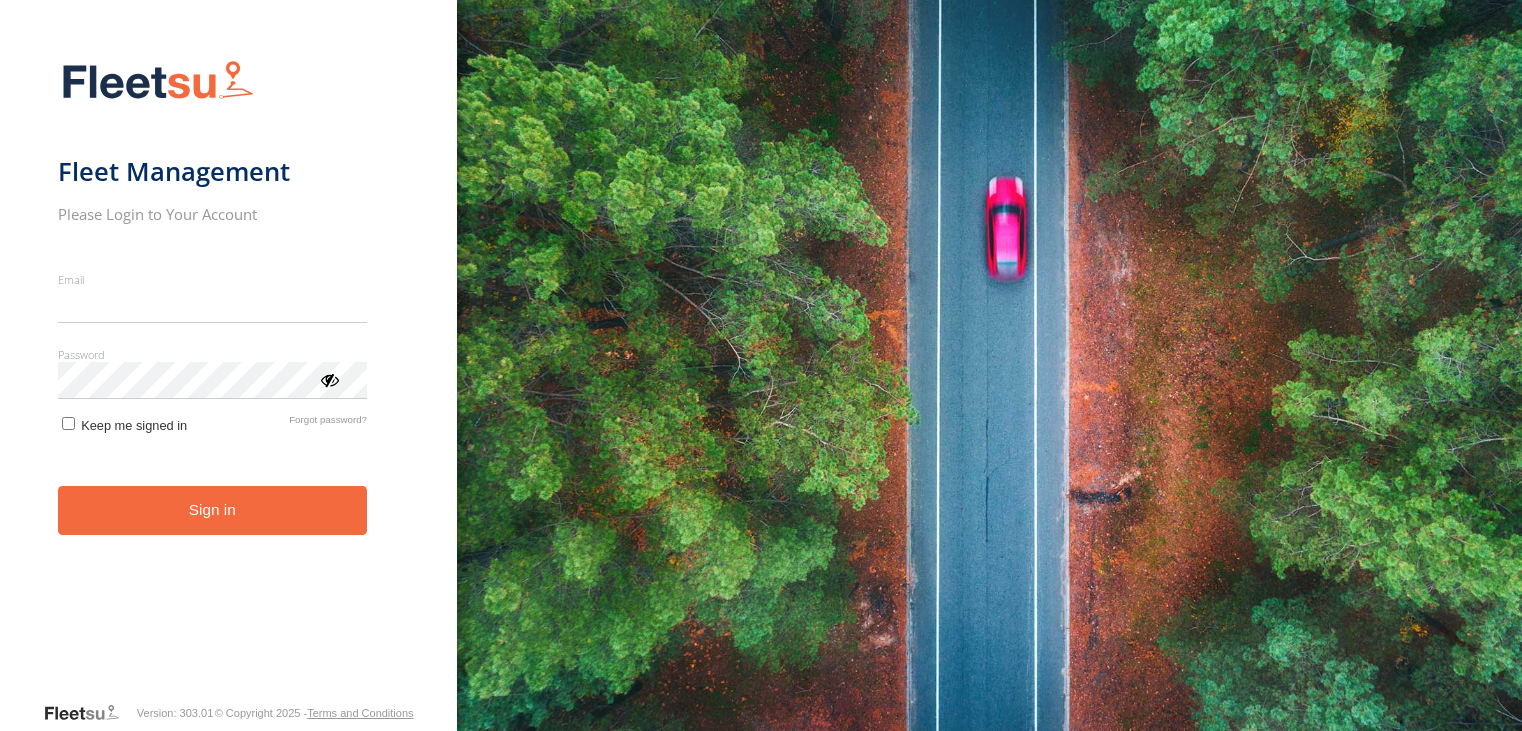 scroll, scrollTop: 0, scrollLeft: 0, axis: both 